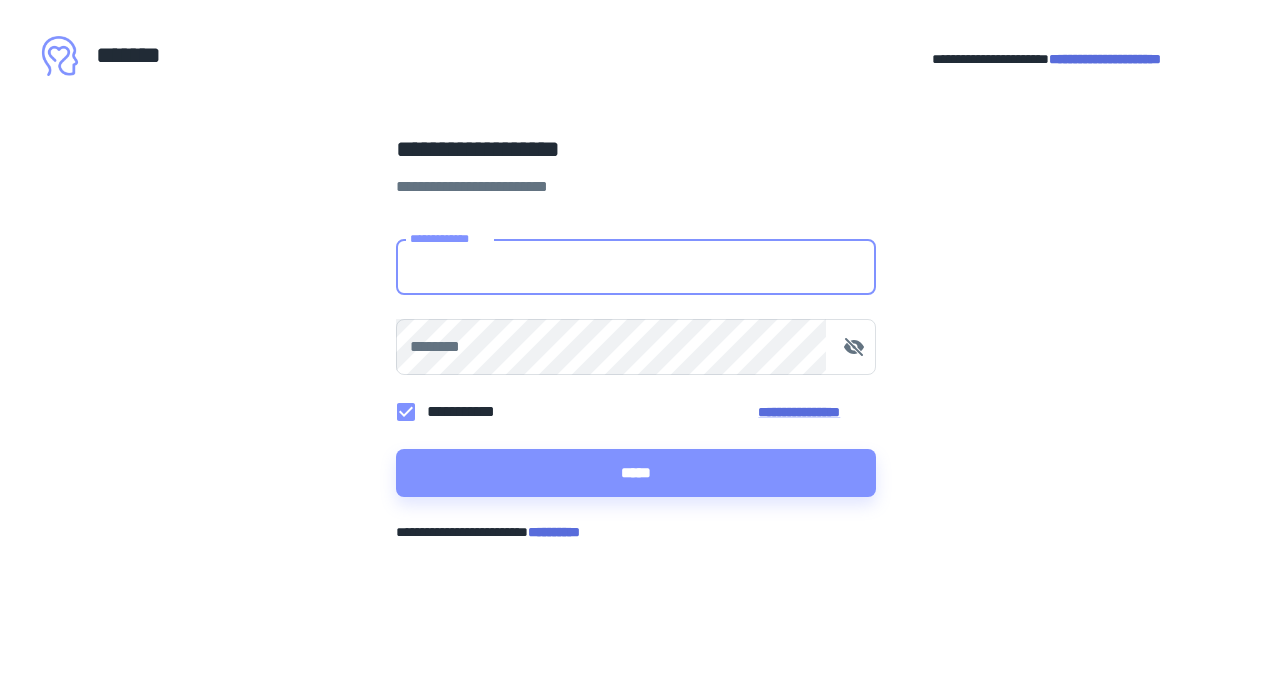 scroll, scrollTop: 0, scrollLeft: 0, axis: both 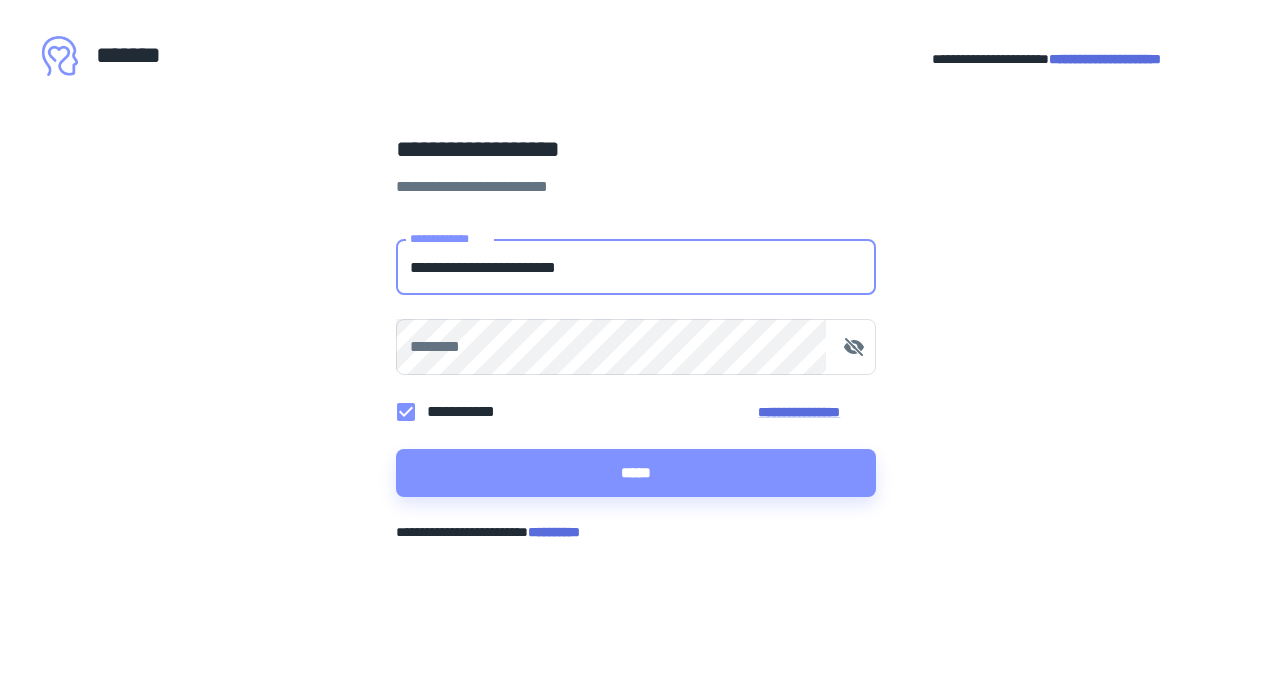 click on "**********" at bounding box center (636, 267) 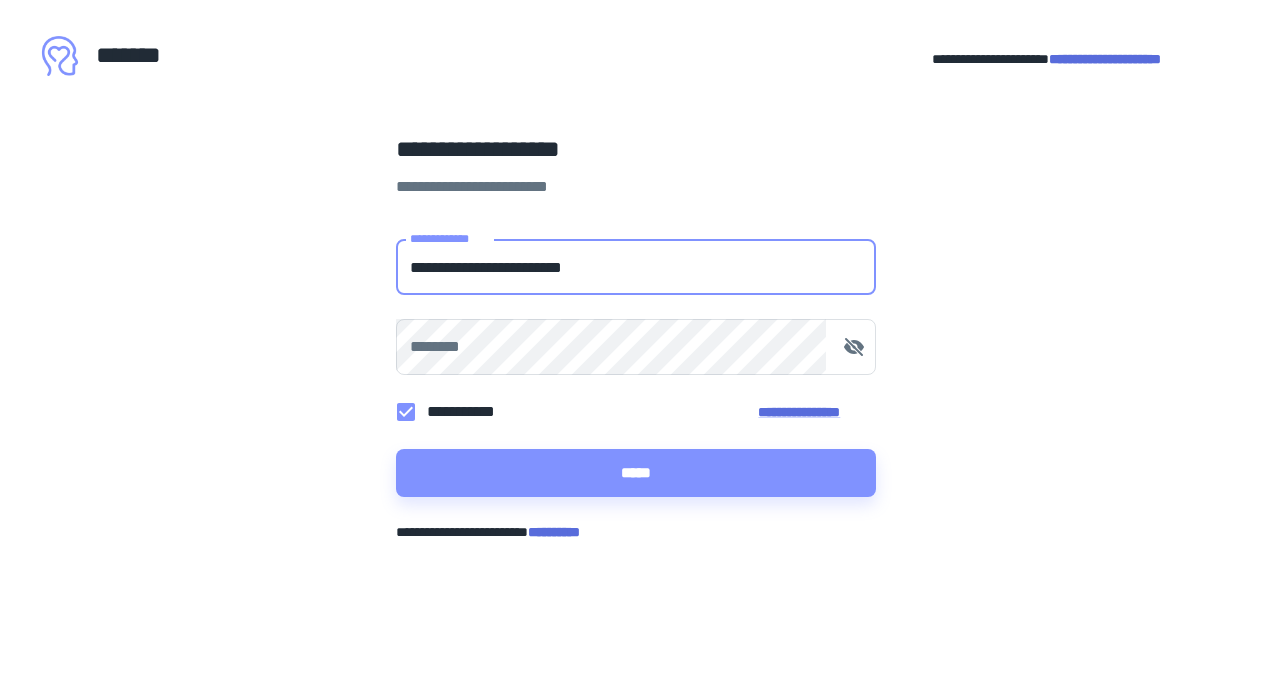 type on "**********" 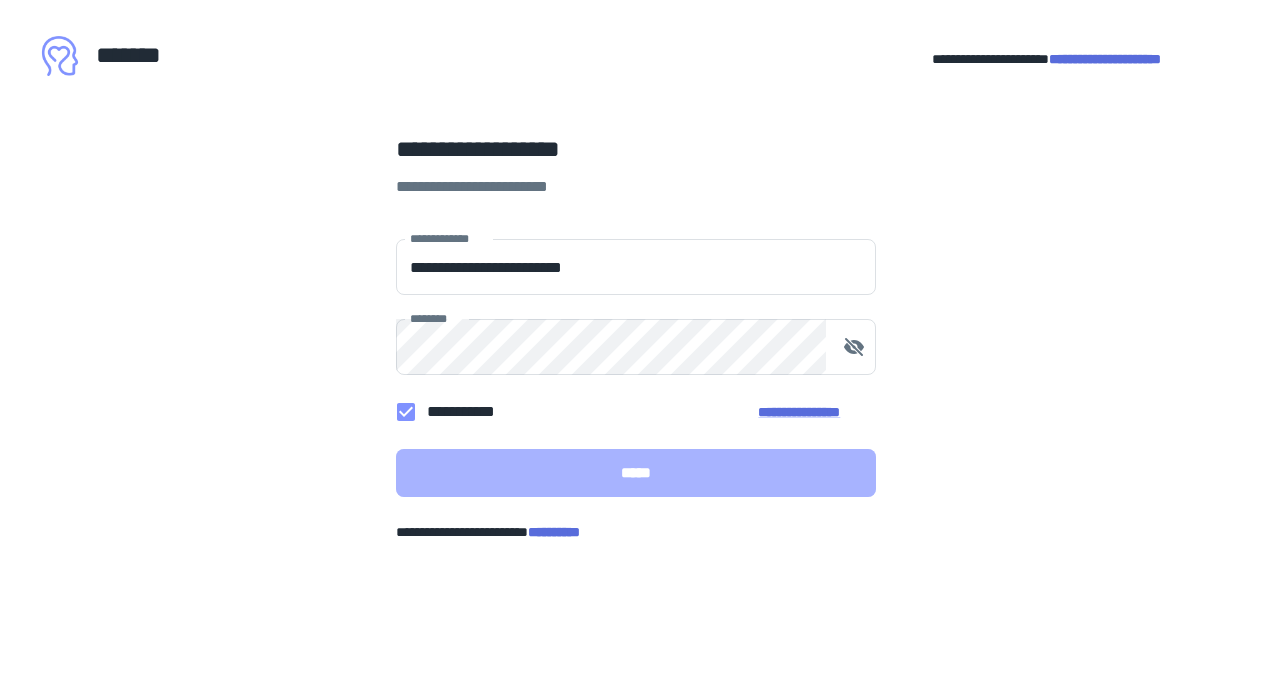 click on "*****" at bounding box center (636, 473) 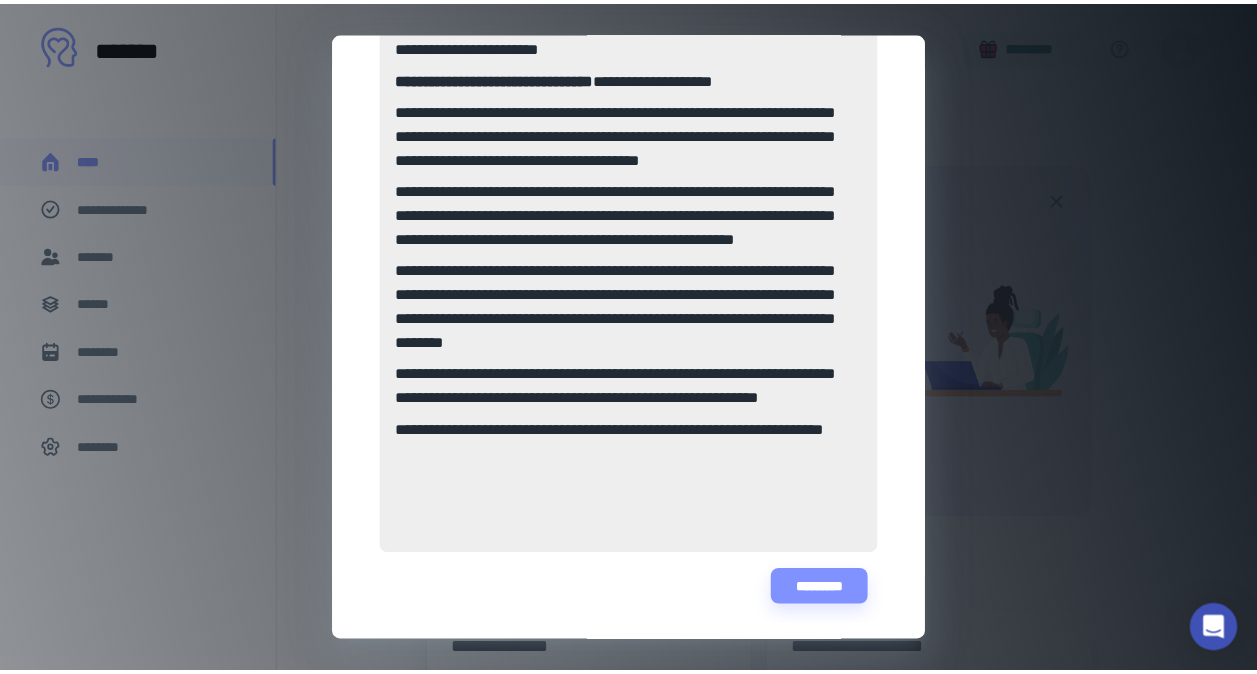 scroll, scrollTop: 226, scrollLeft: 0, axis: vertical 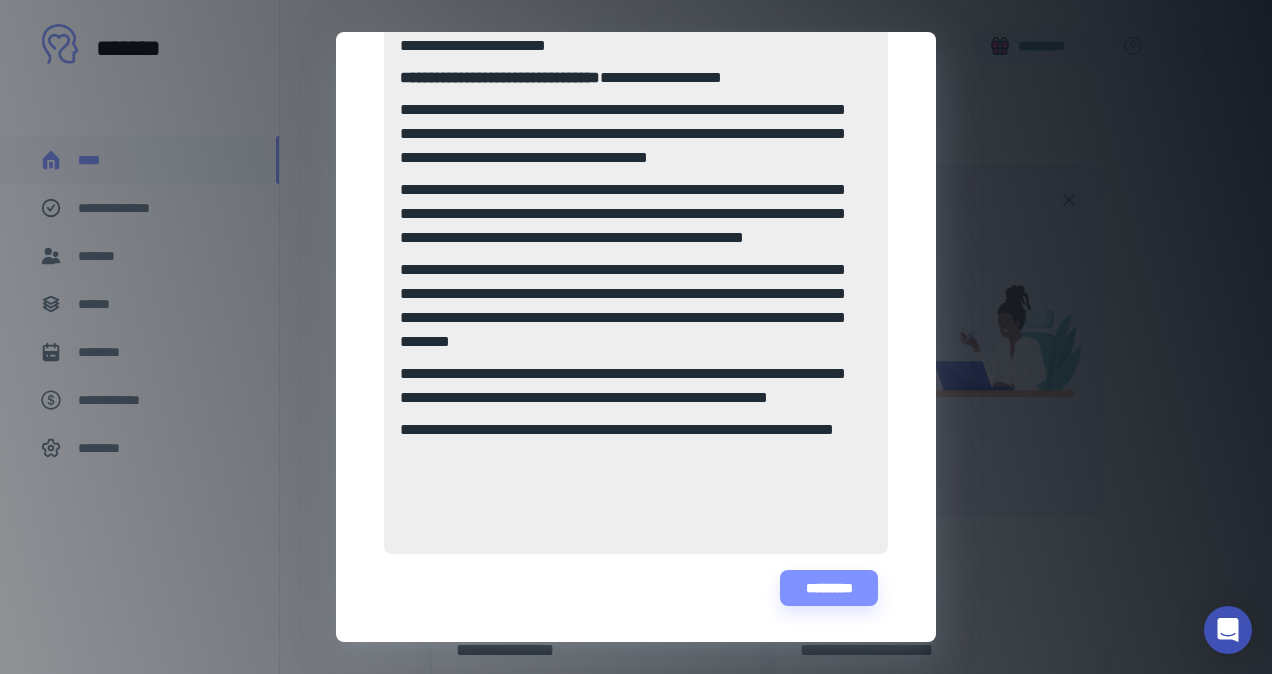 click on "**********" at bounding box center (636, 337) 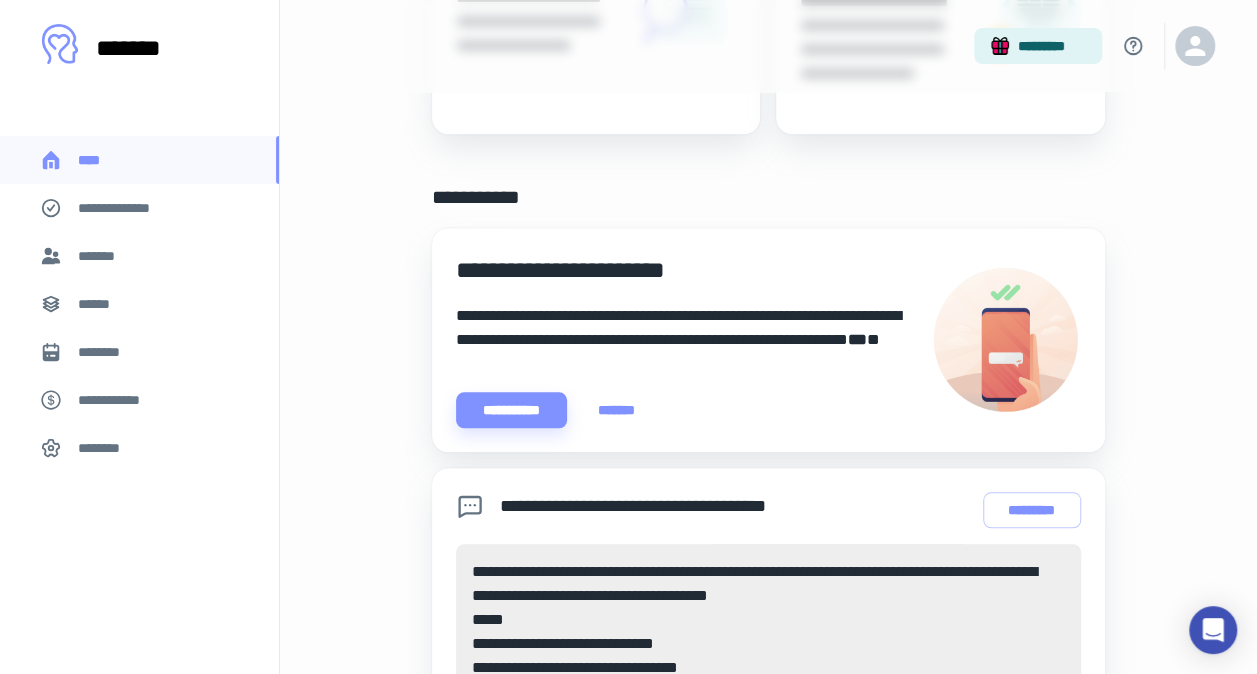 scroll, scrollTop: 720, scrollLeft: 0, axis: vertical 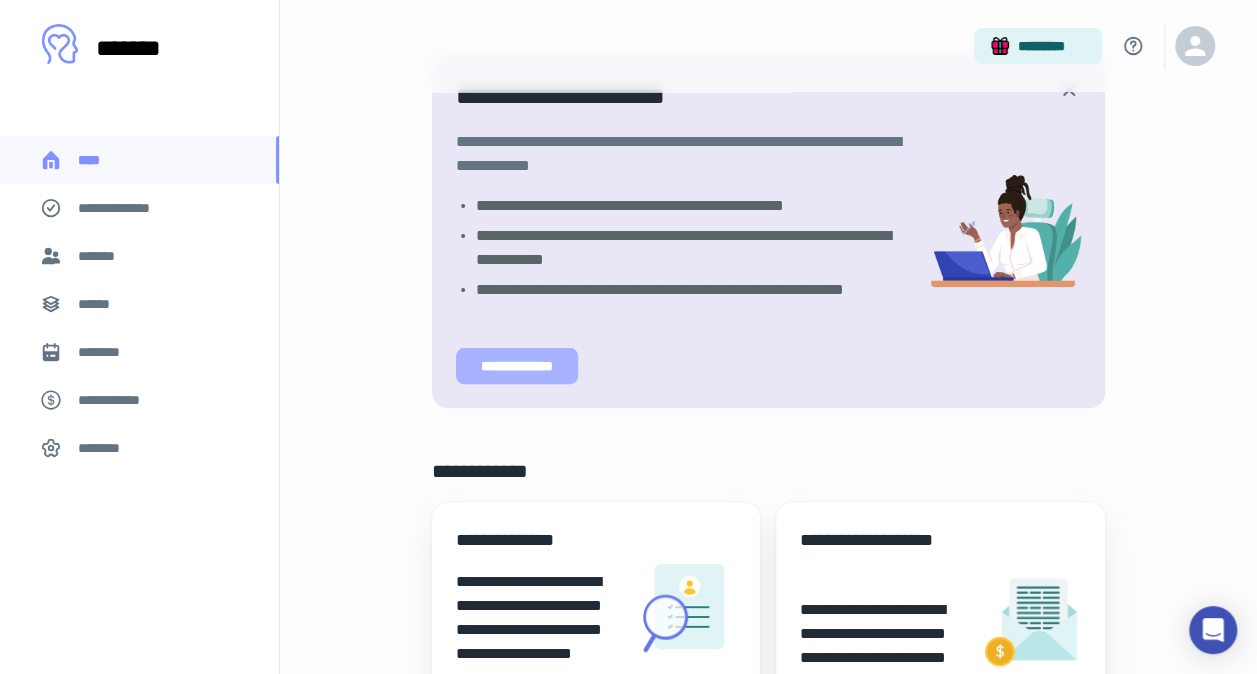 click on "**********" at bounding box center (517, 366) 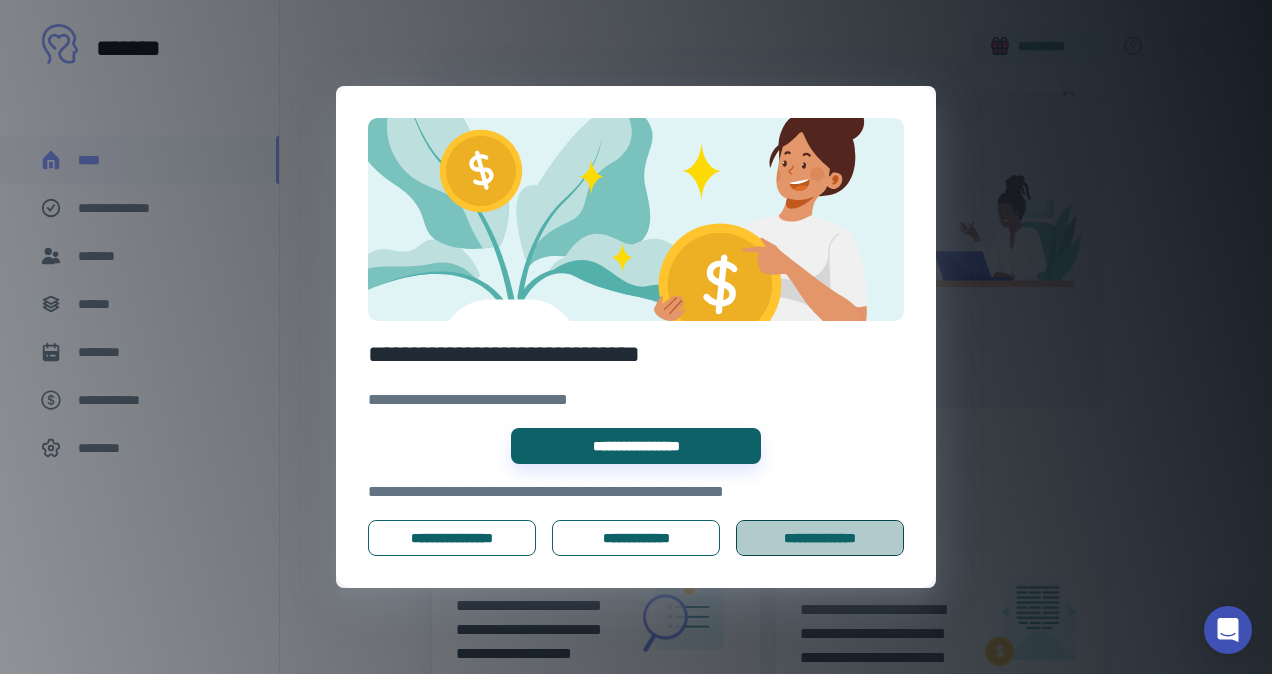 click on "**********" at bounding box center (820, 537) 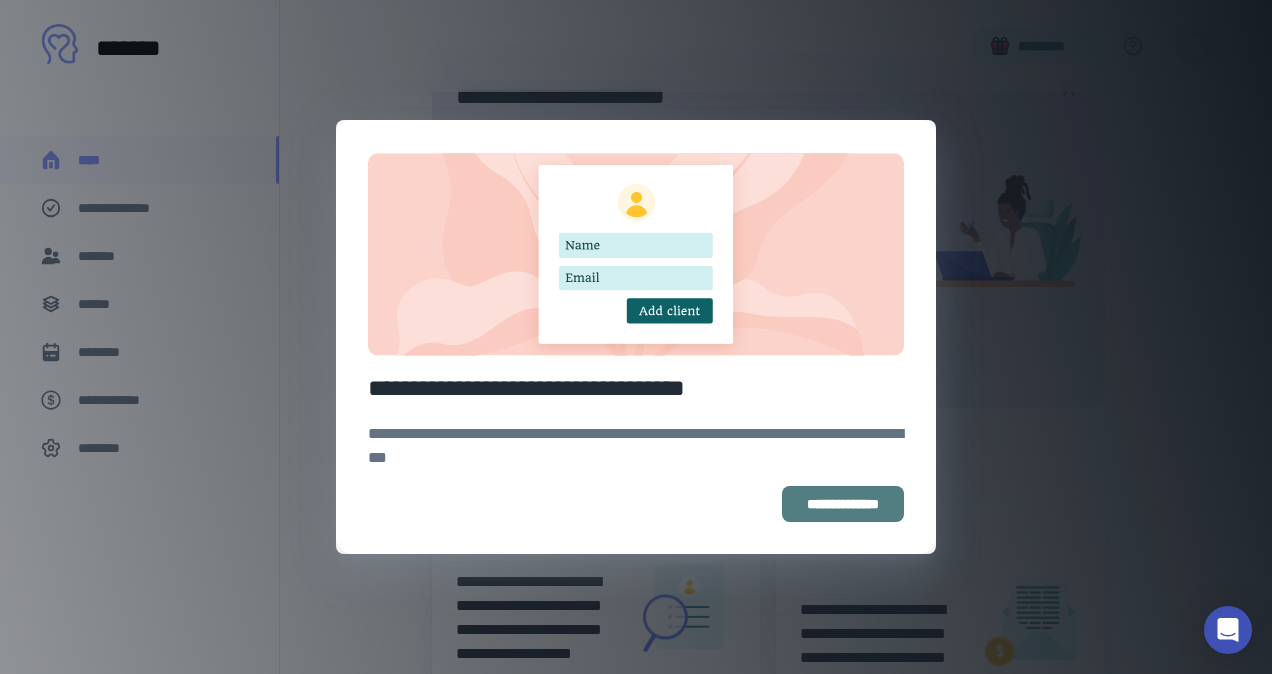 click on "**********" at bounding box center [843, 504] 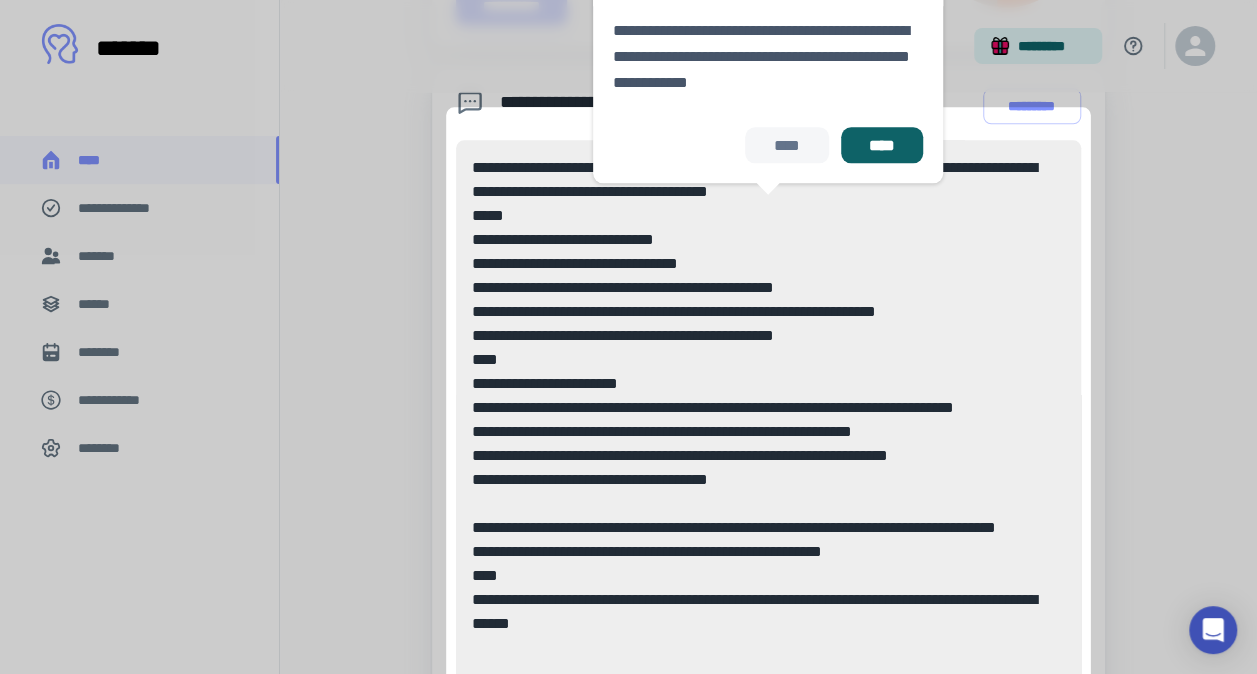 scroll, scrollTop: 1148, scrollLeft: 0, axis: vertical 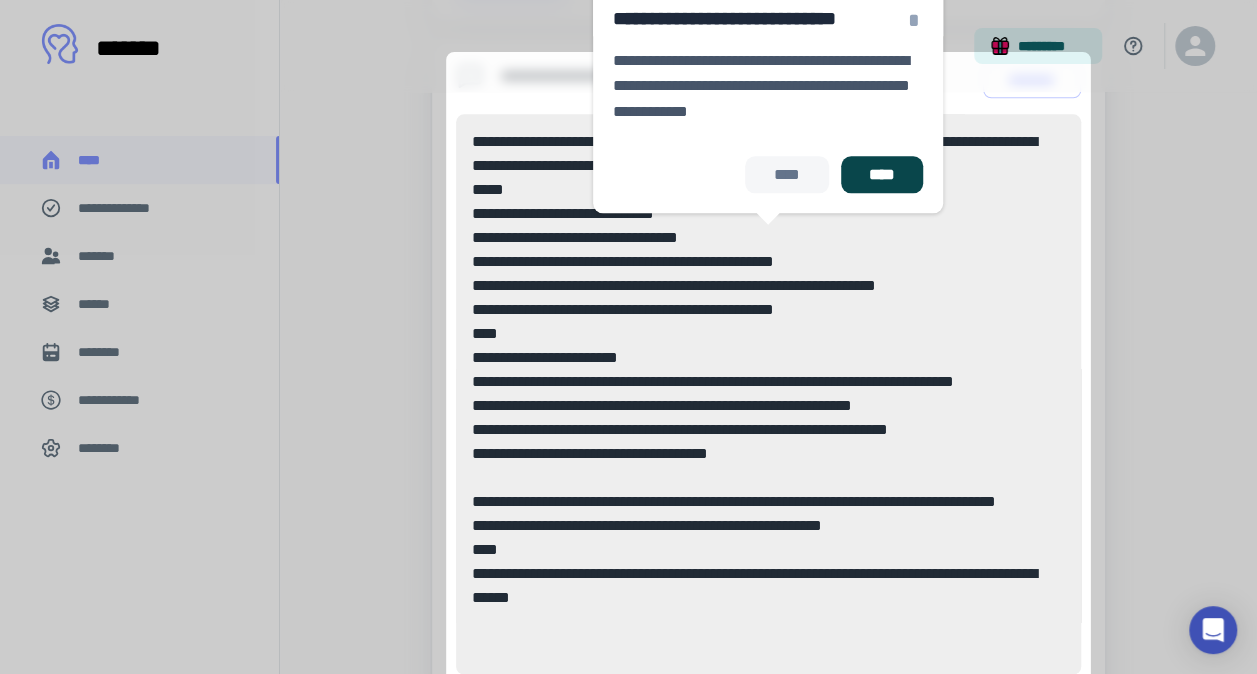 click on "****" at bounding box center (882, 174) 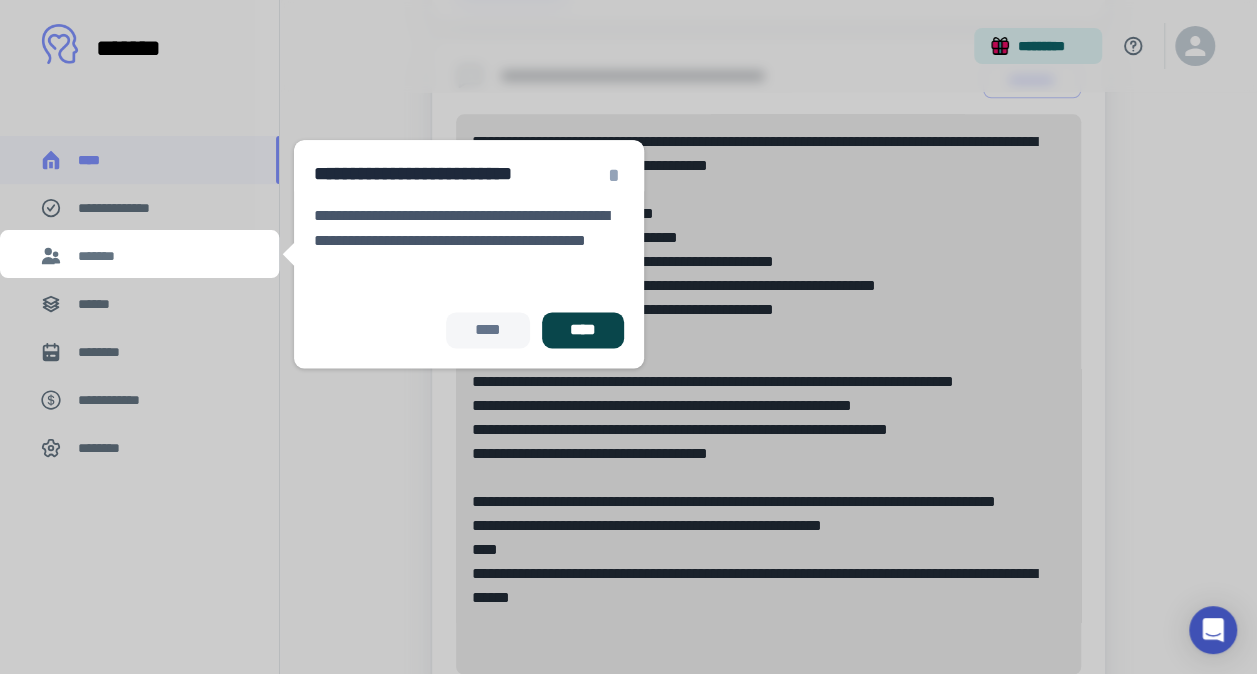 click on "****" at bounding box center (583, 330) 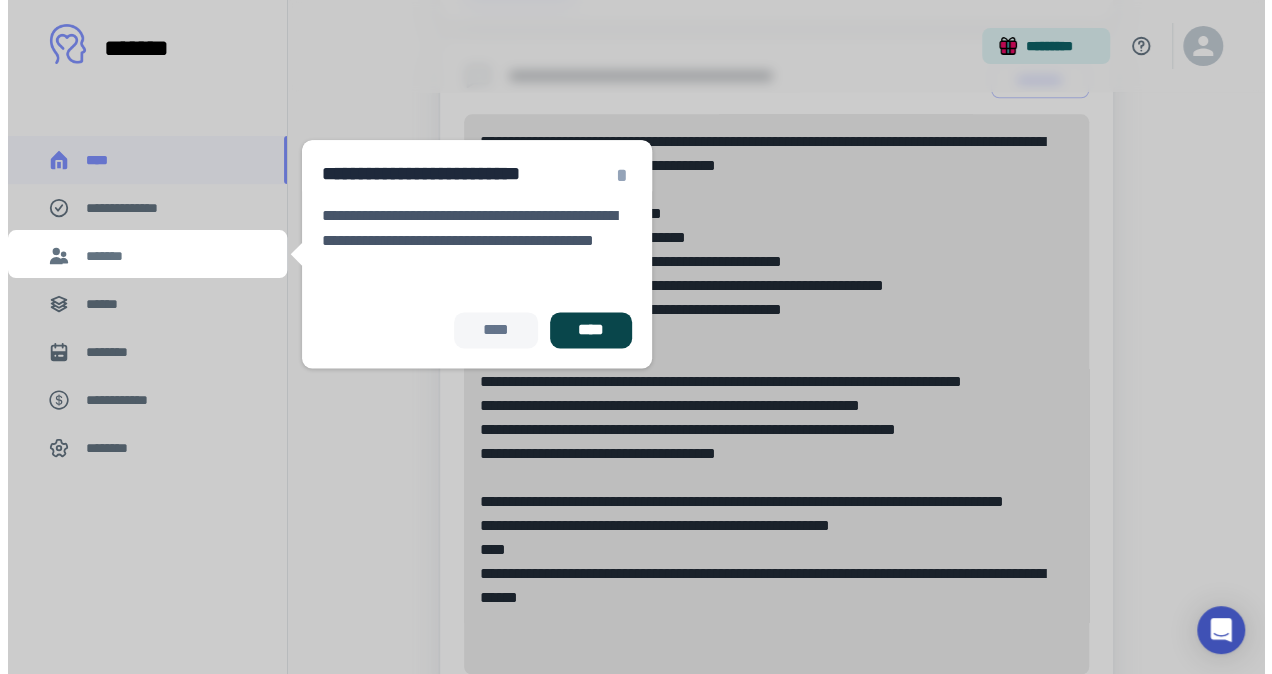 scroll, scrollTop: 0, scrollLeft: 0, axis: both 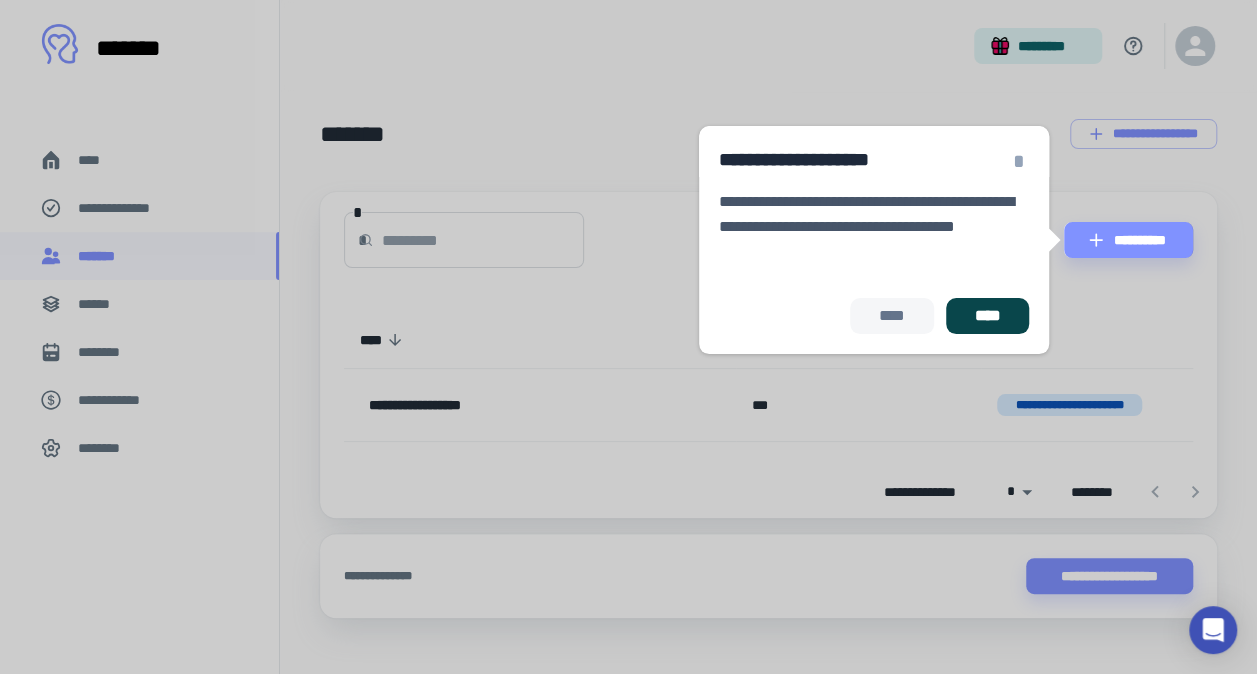 click on "****" at bounding box center [987, 316] 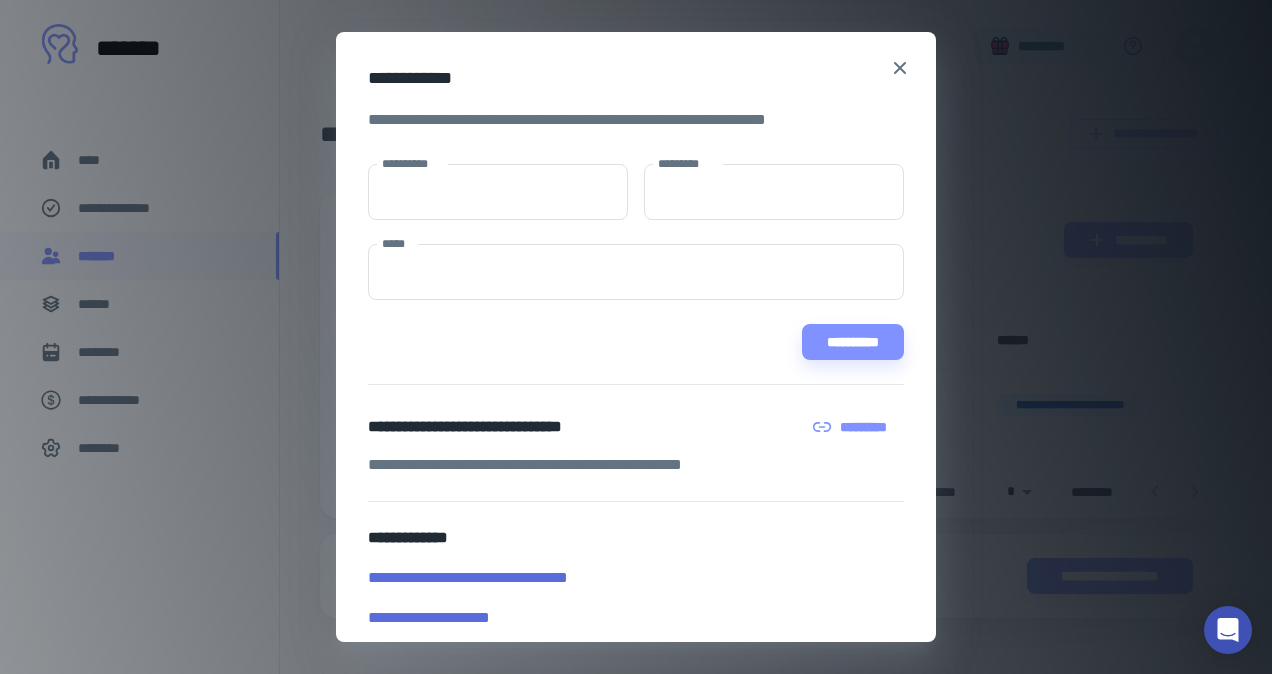 scroll, scrollTop: 30, scrollLeft: 0, axis: vertical 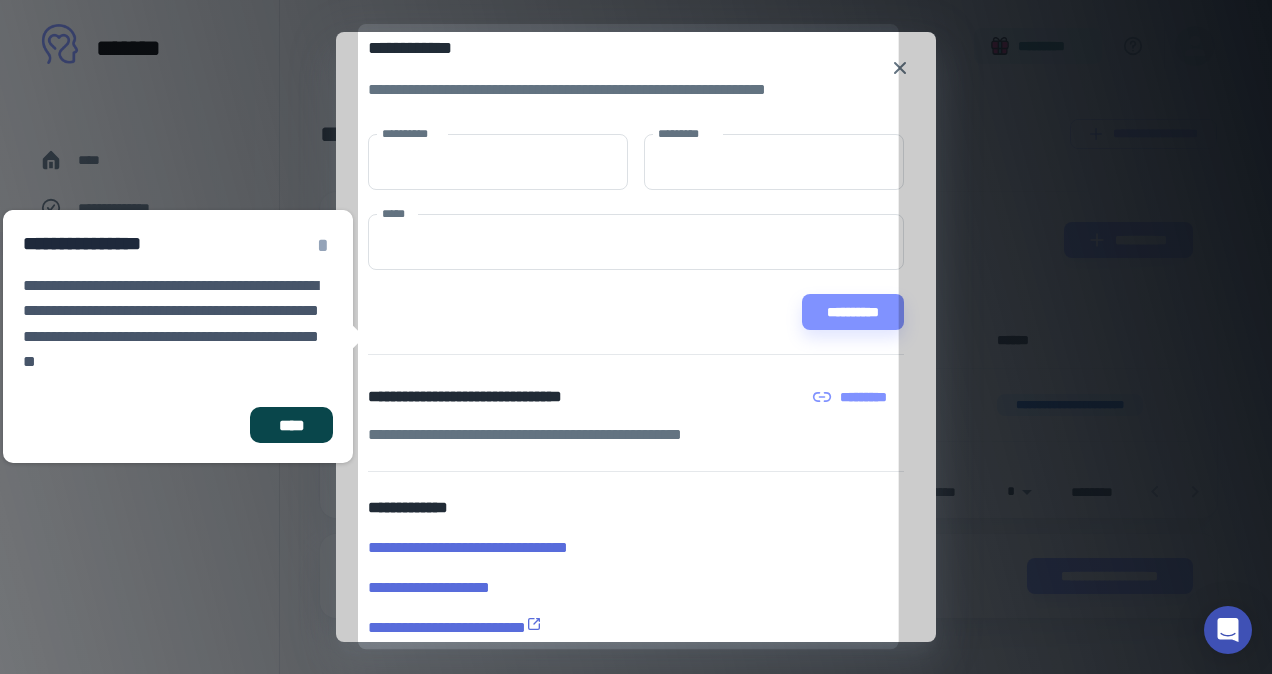 click on "****" at bounding box center (291, 425) 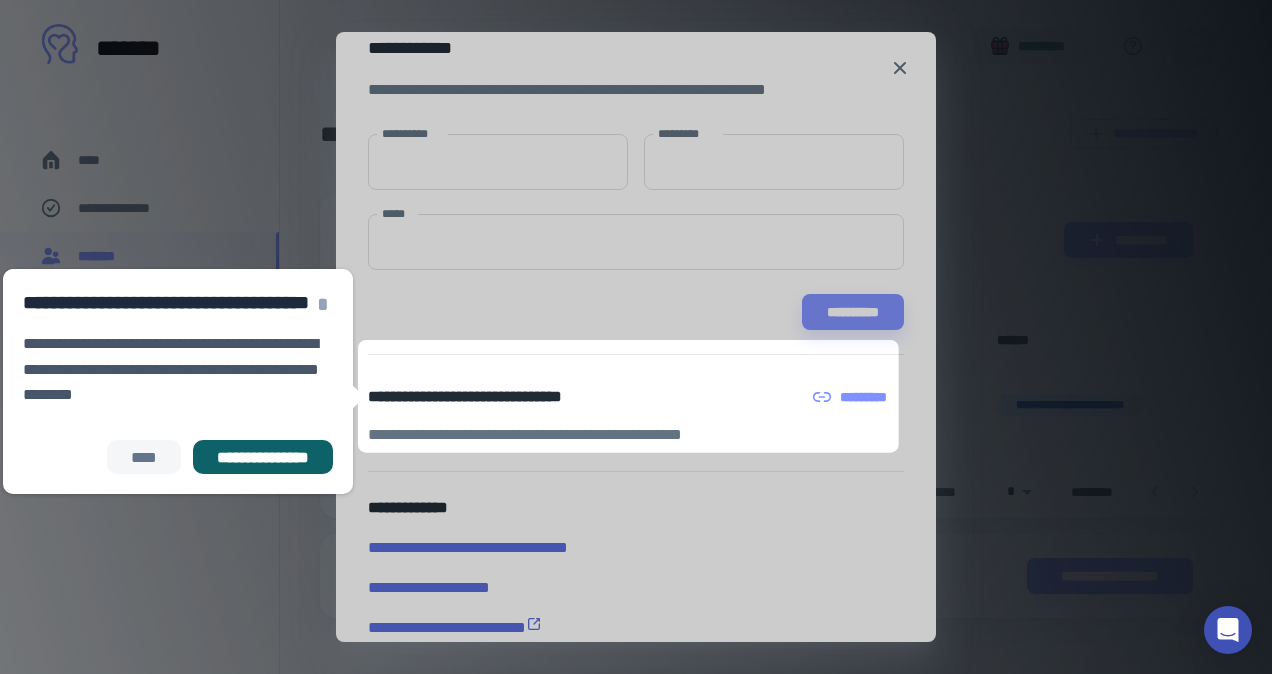 scroll, scrollTop: 59, scrollLeft: 0, axis: vertical 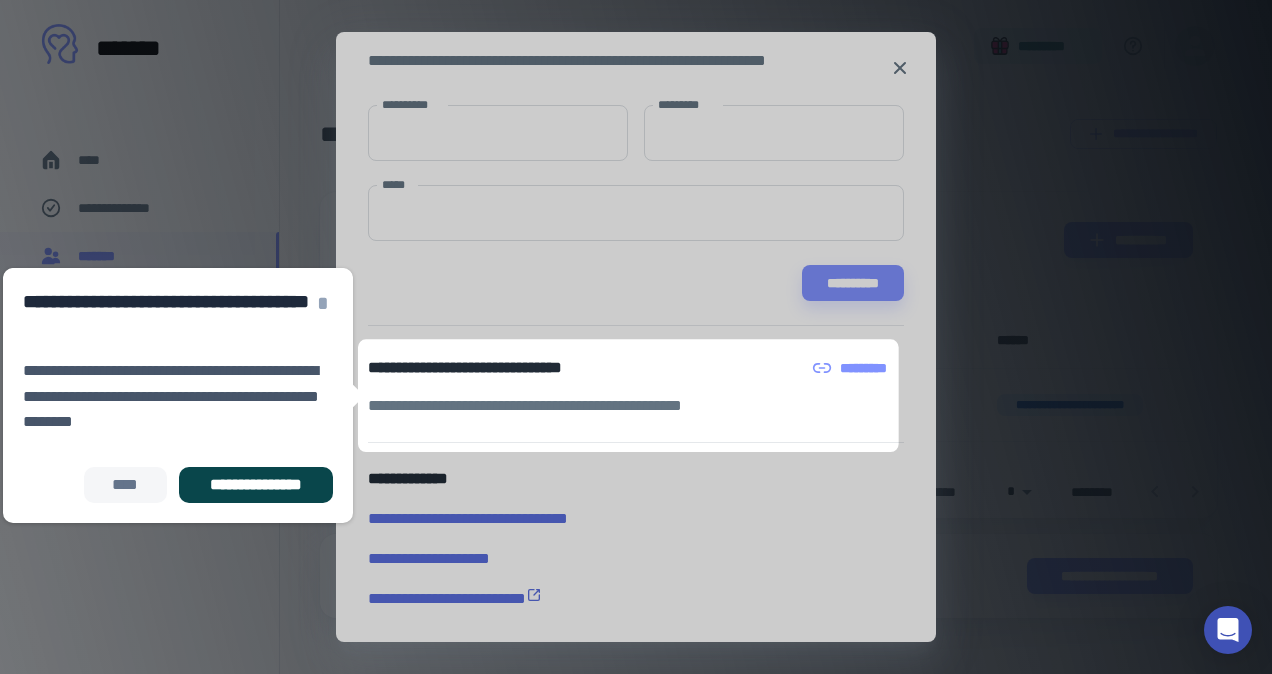 click on "**********" at bounding box center [256, 485] 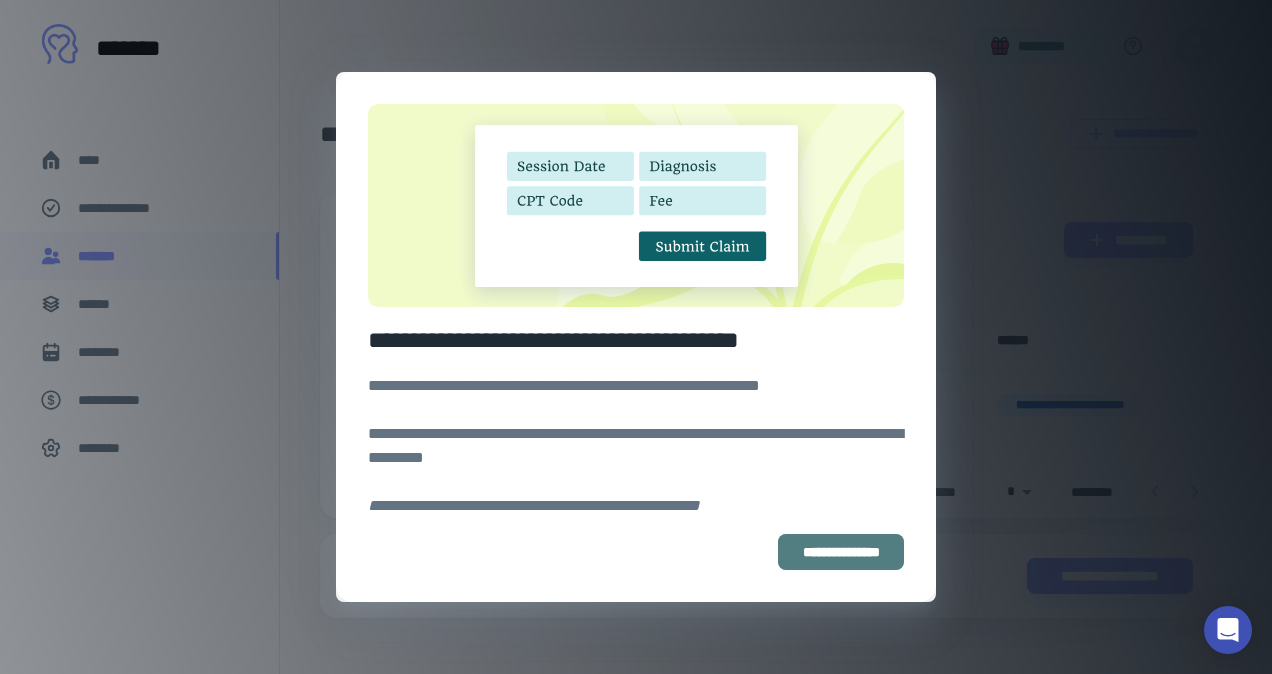click on "**********" at bounding box center (841, 552) 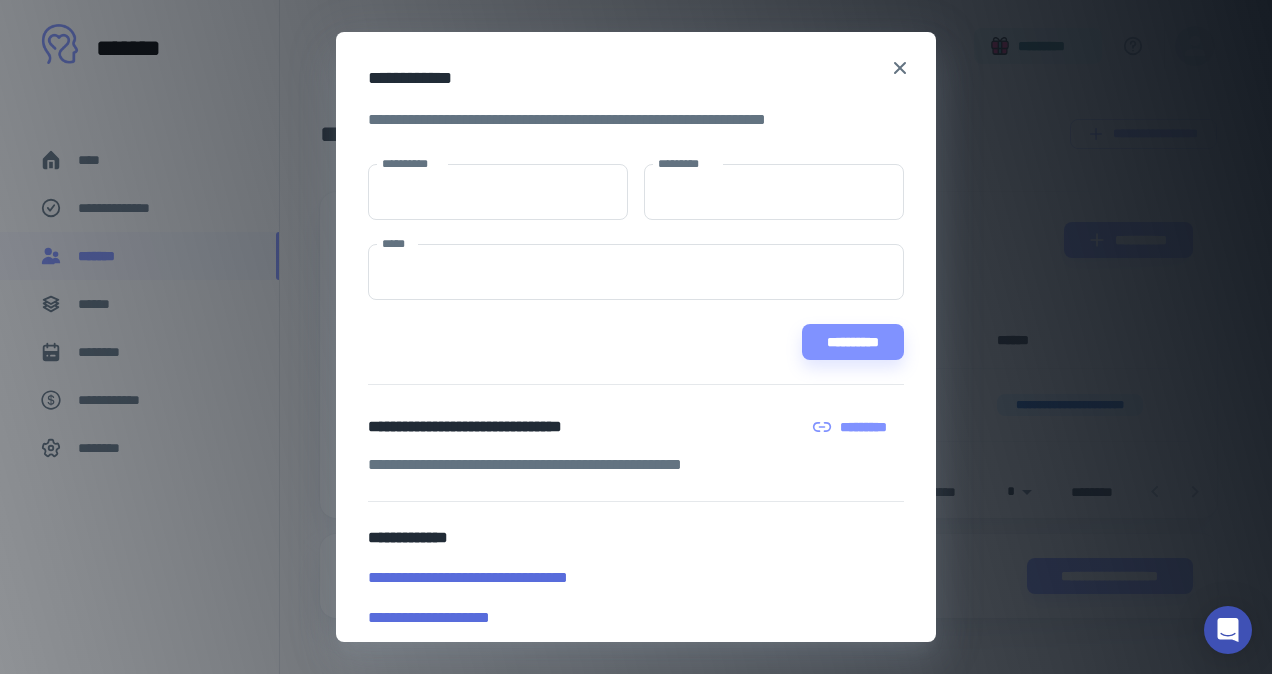 scroll, scrollTop: 59, scrollLeft: 0, axis: vertical 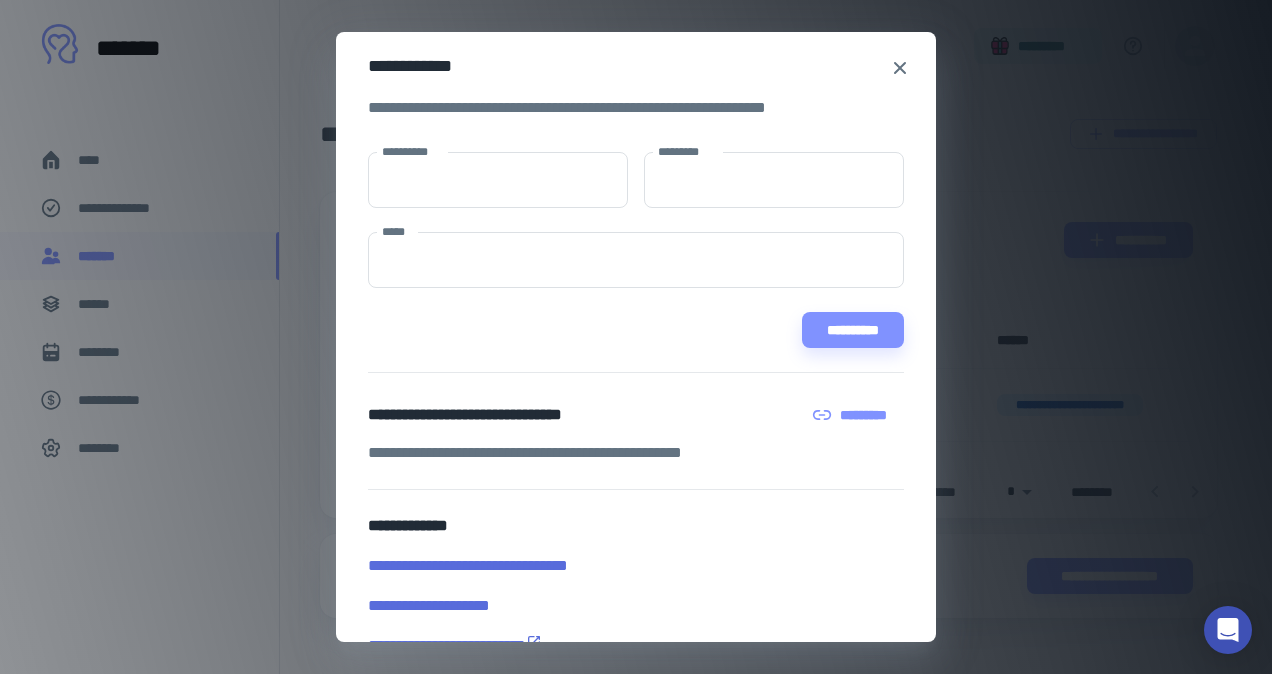 click on "**********" at bounding box center [636, 337] 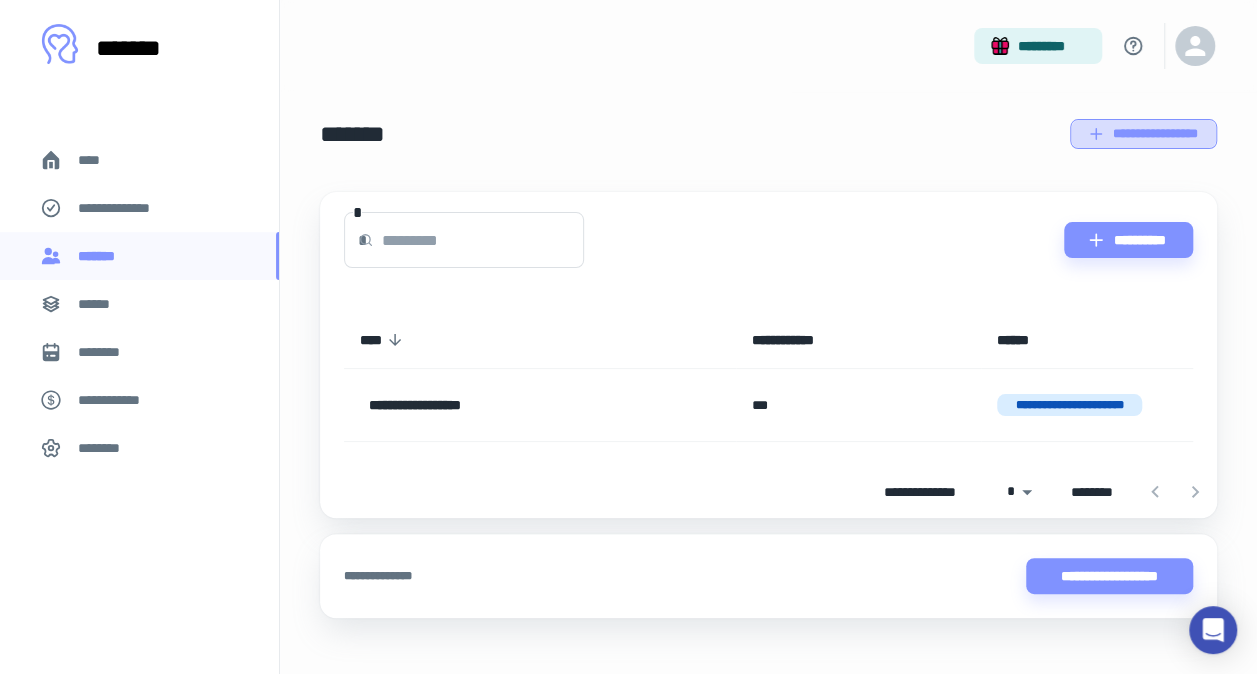 click on "**********" at bounding box center [1143, 134] 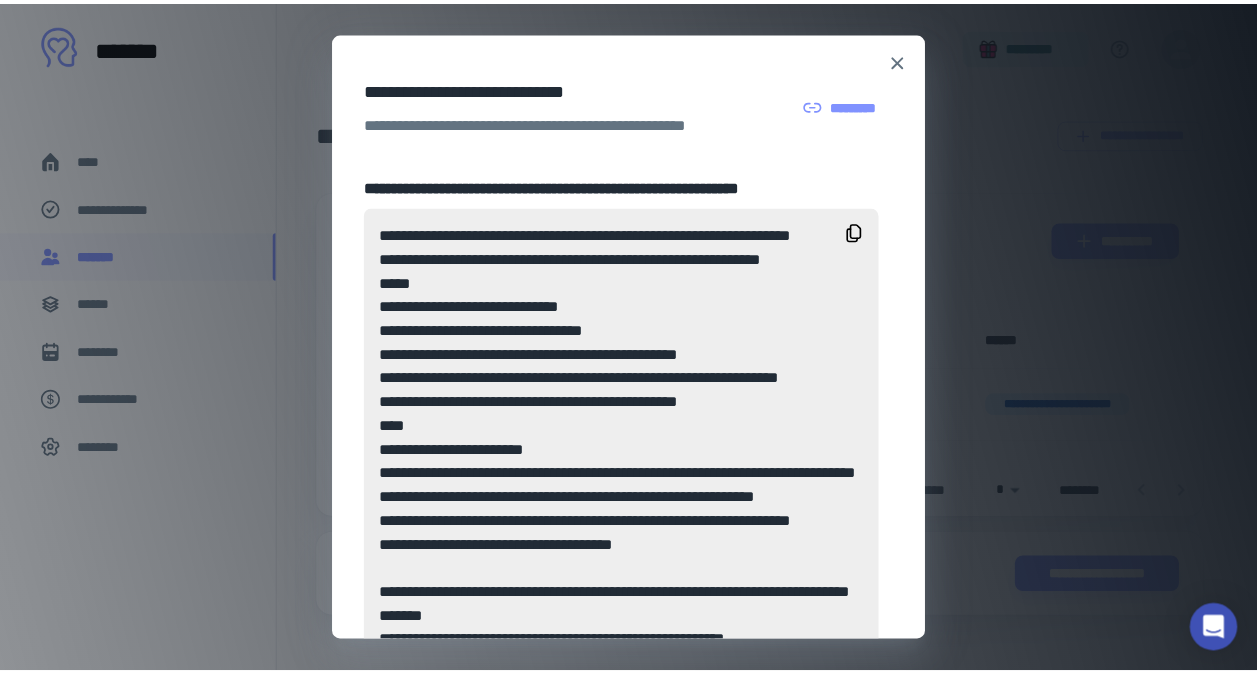 scroll, scrollTop: 0, scrollLeft: 0, axis: both 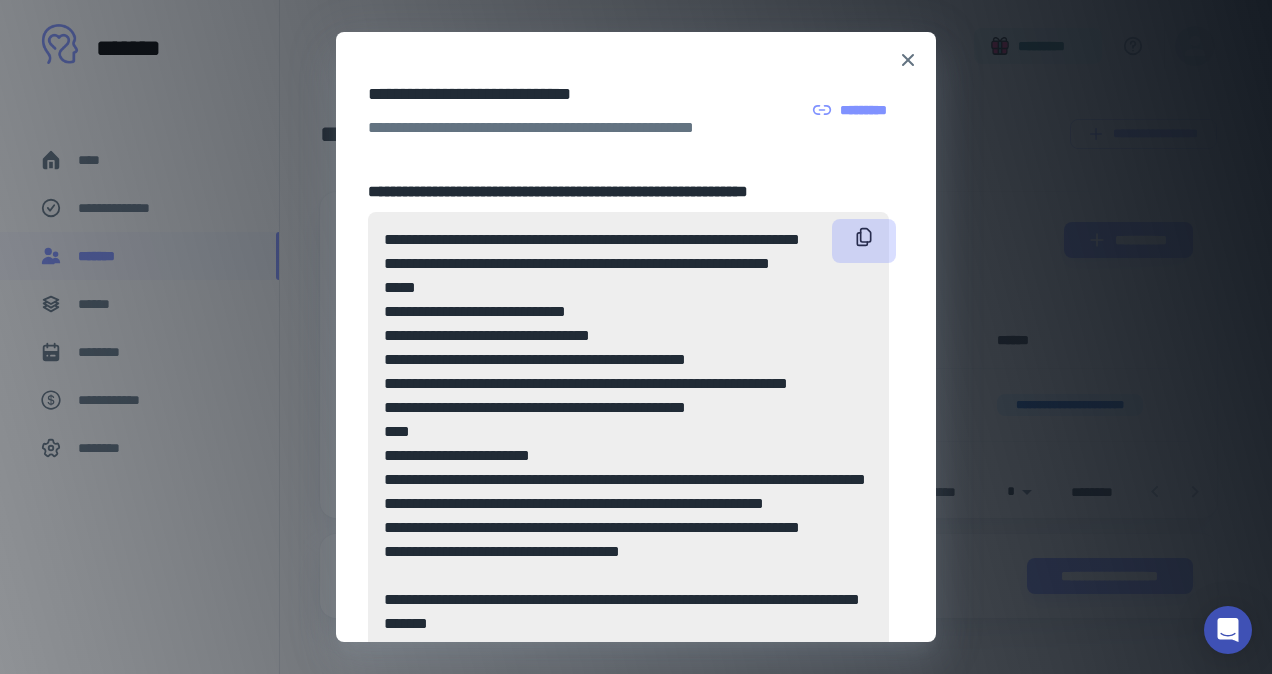 click 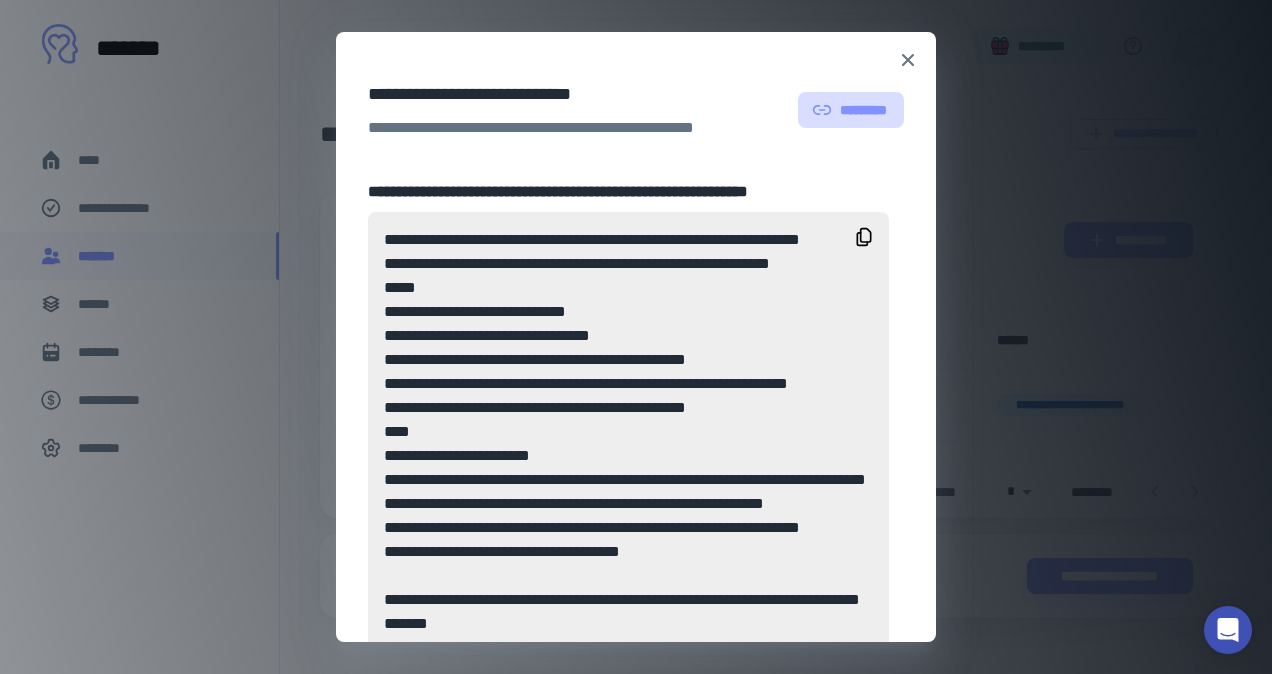 click on "*********" at bounding box center [851, 110] 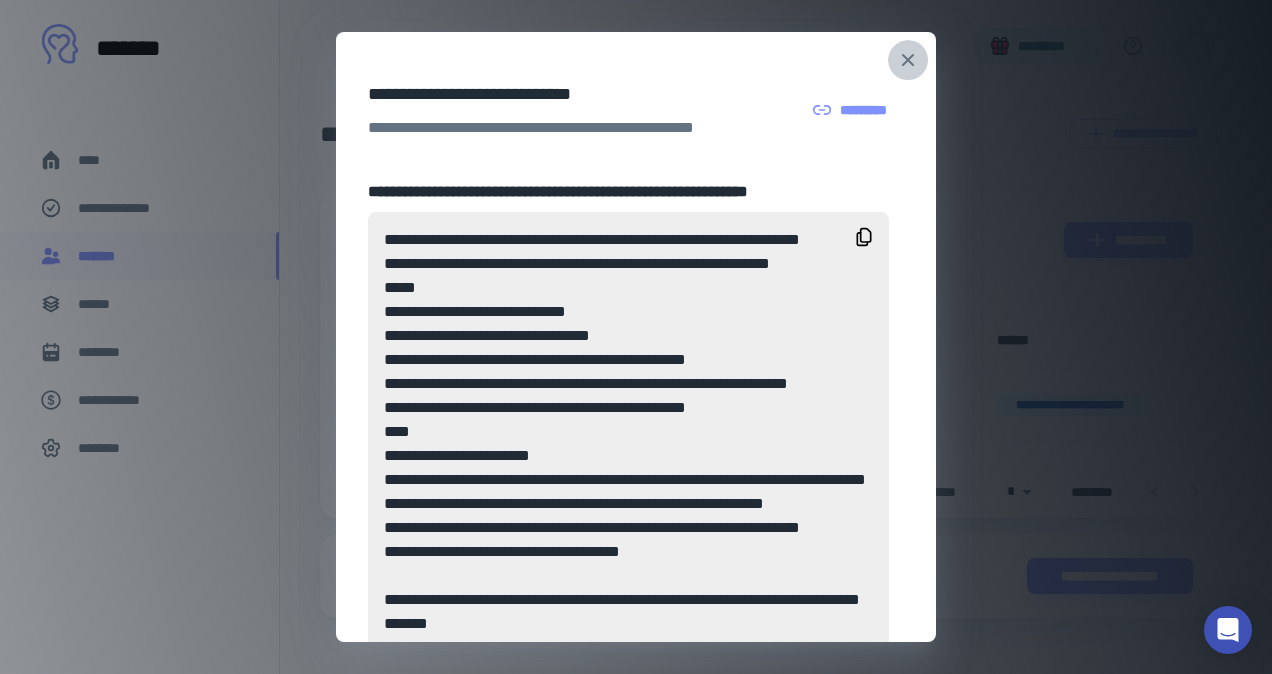 click 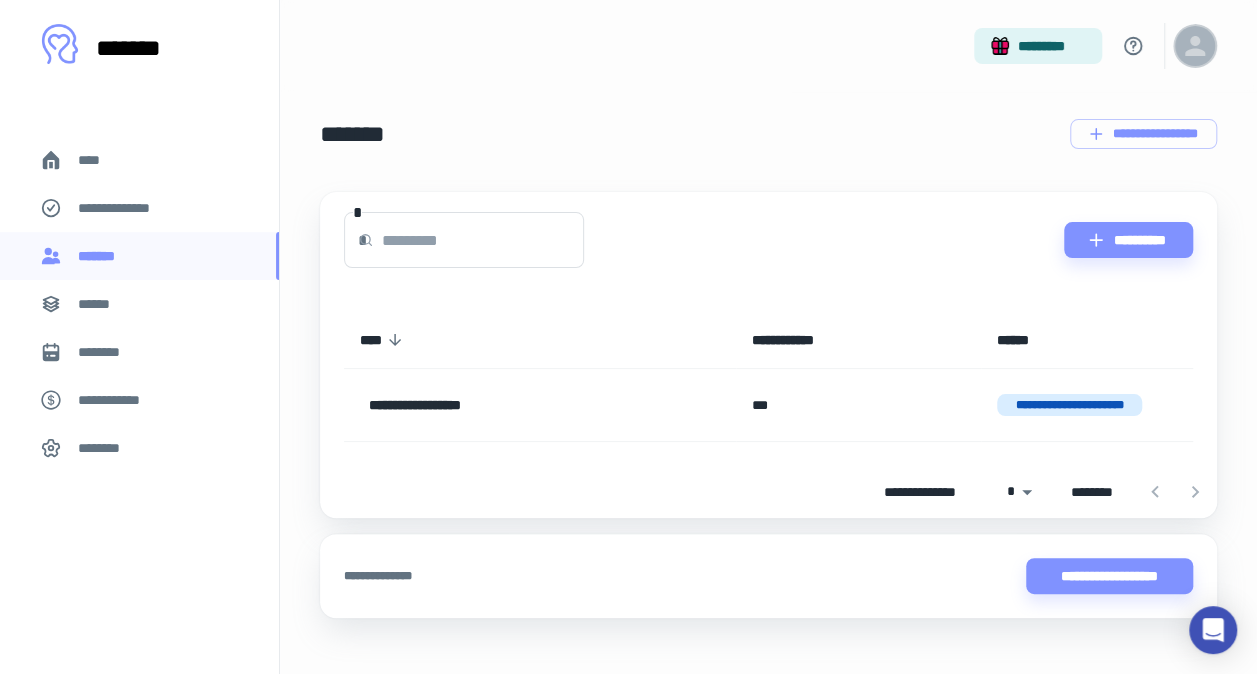 click 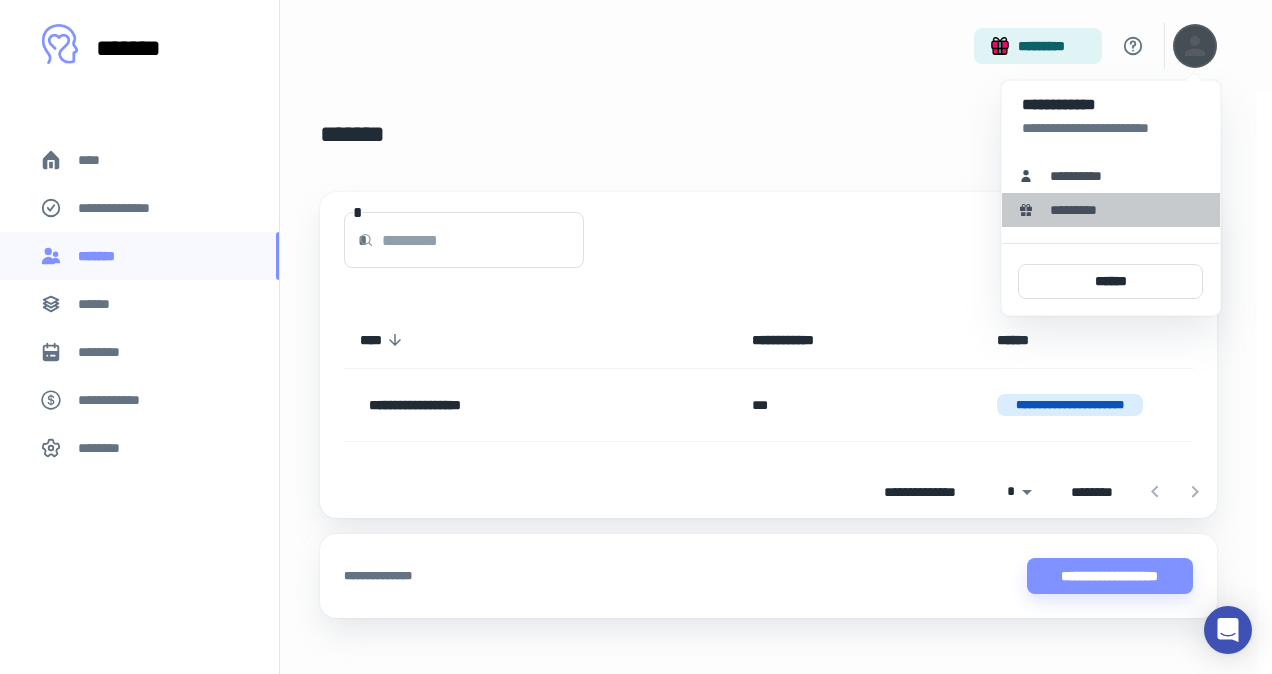 click on "*********" at bounding box center (1080, 210) 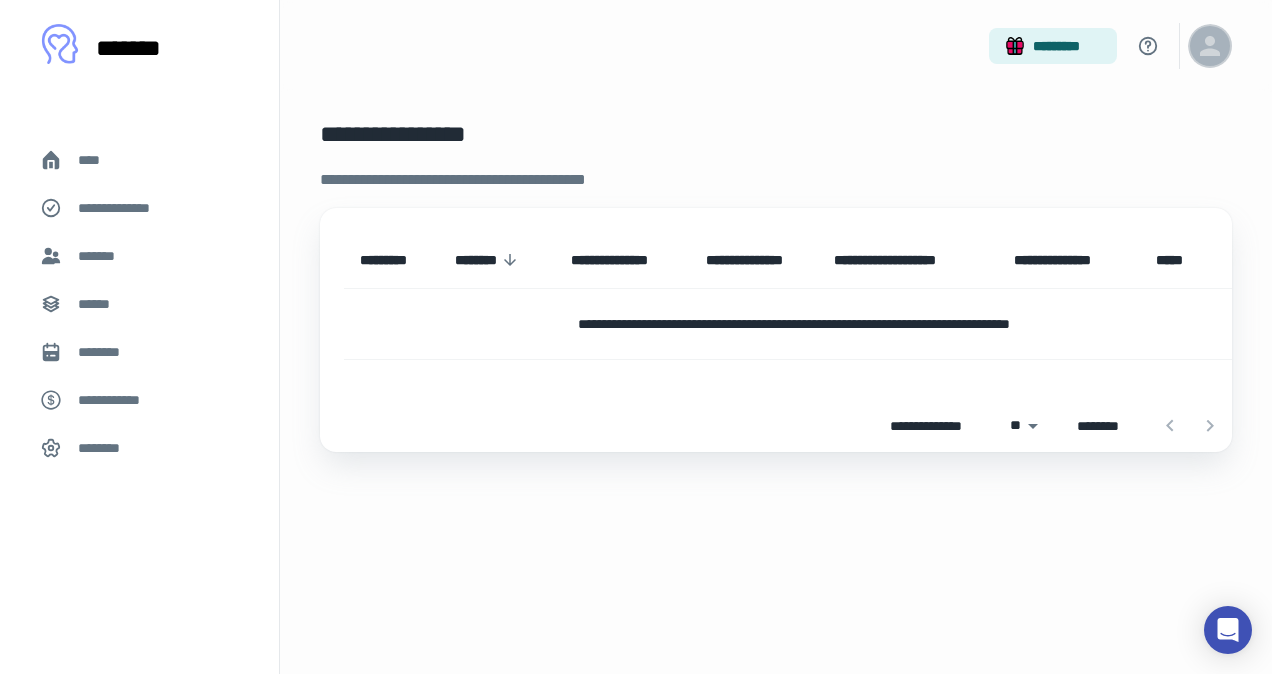 click 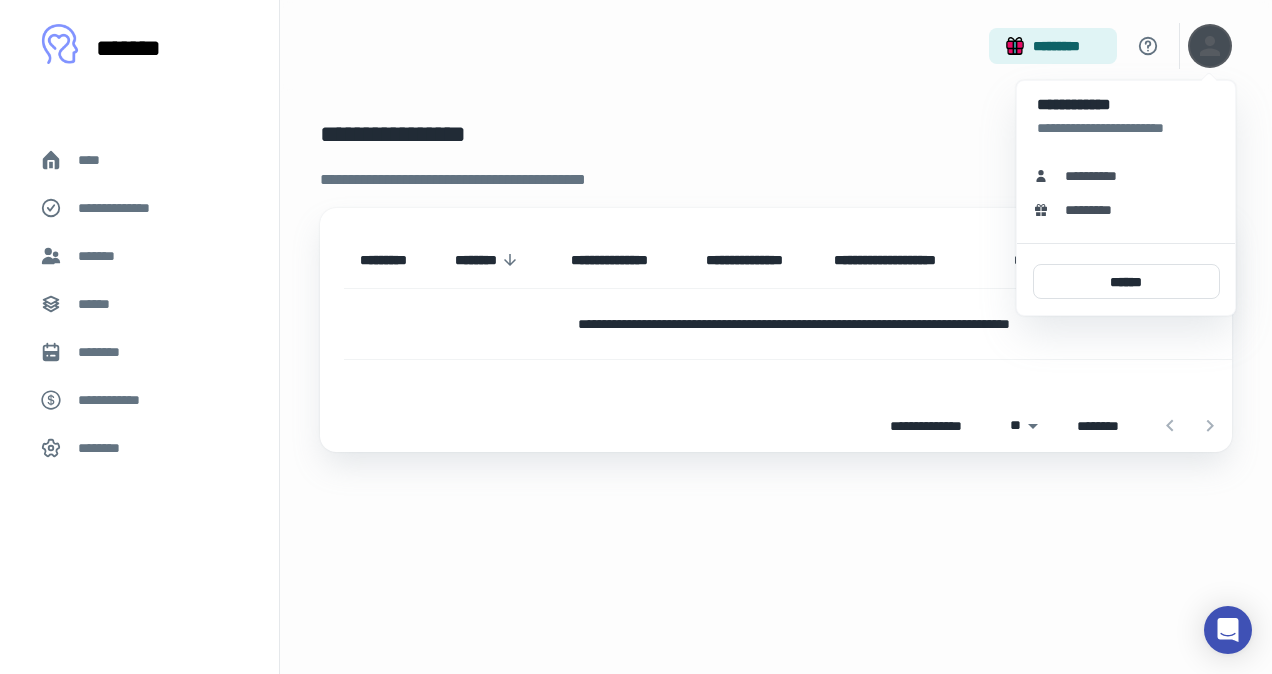 click at bounding box center [636, 337] 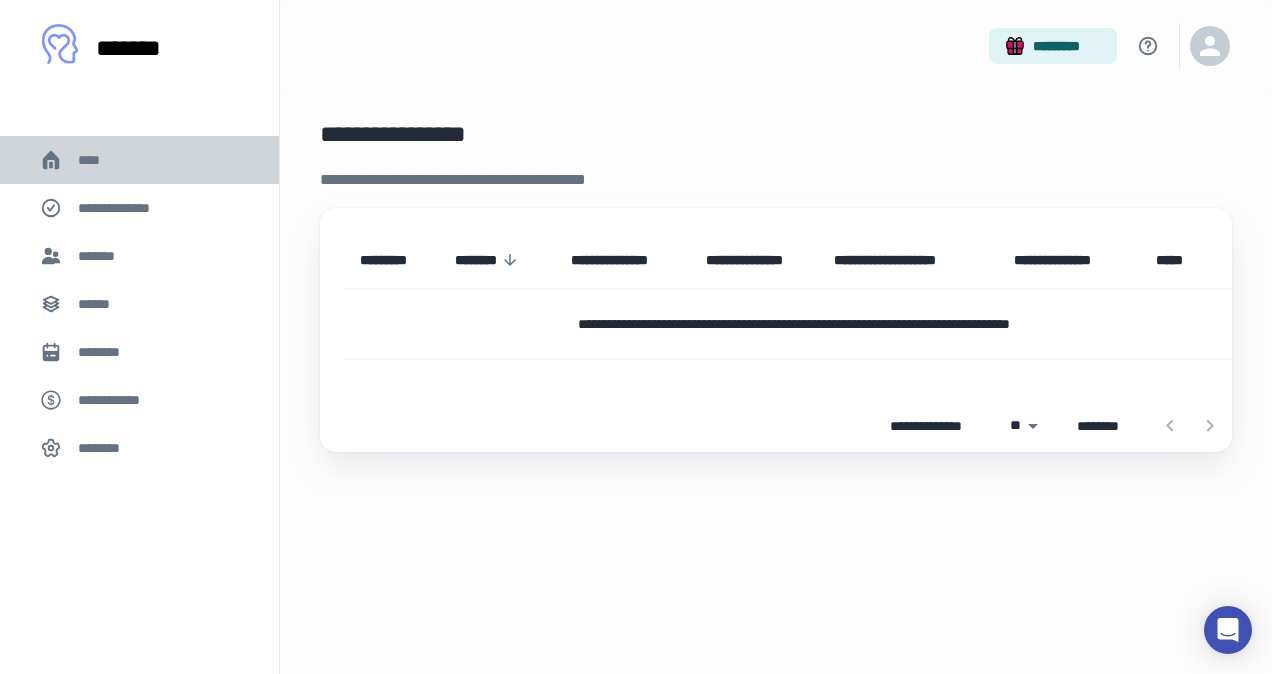 click on "****" at bounding box center [97, 160] 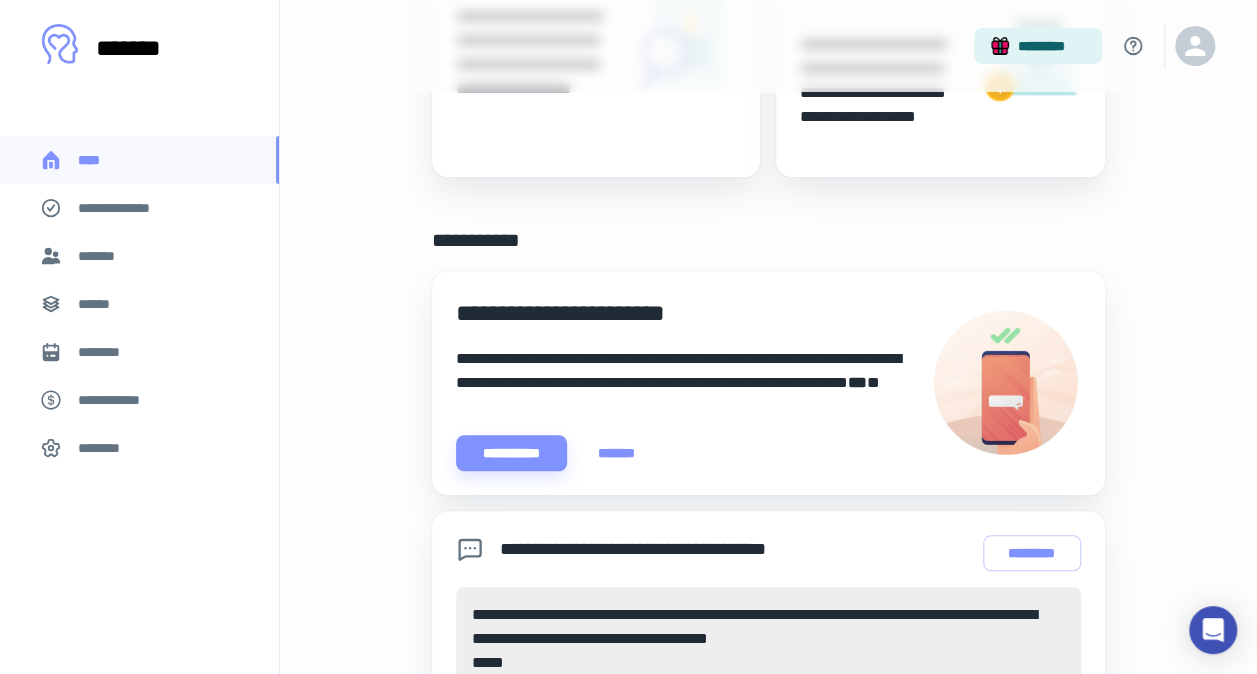 scroll, scrollTop: 691, scrollLeft: 0, axis: vertical 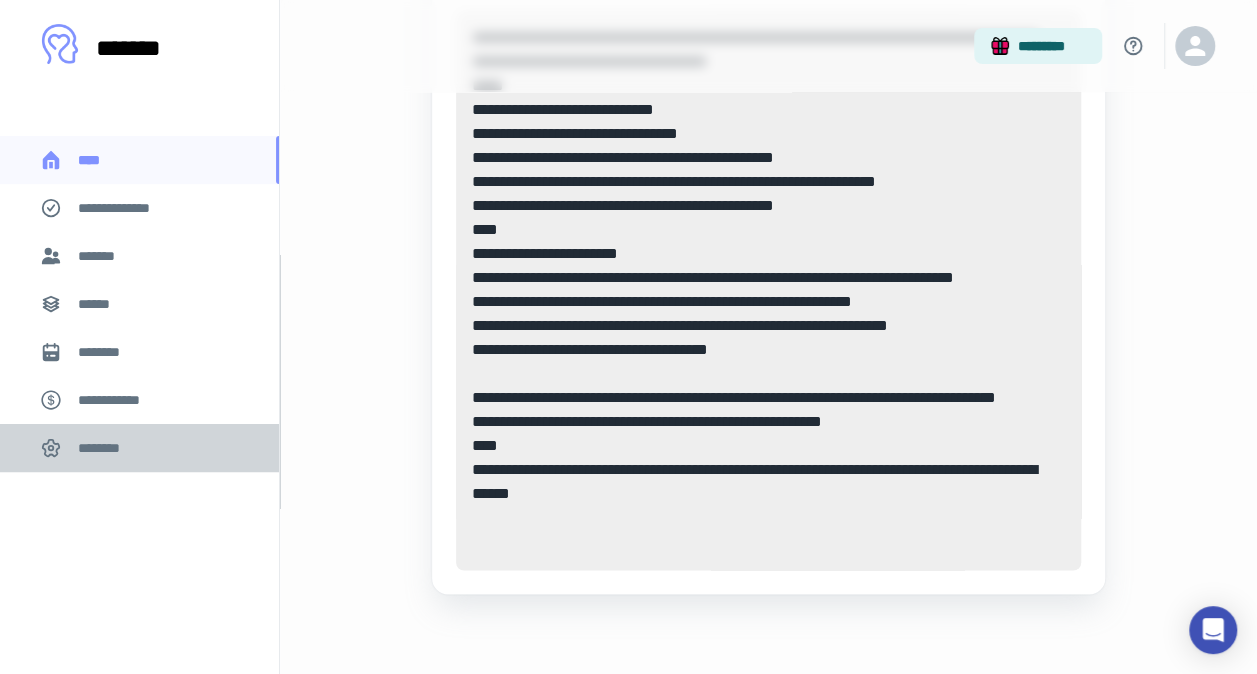 click on "********" at bounding box center [105, 448] 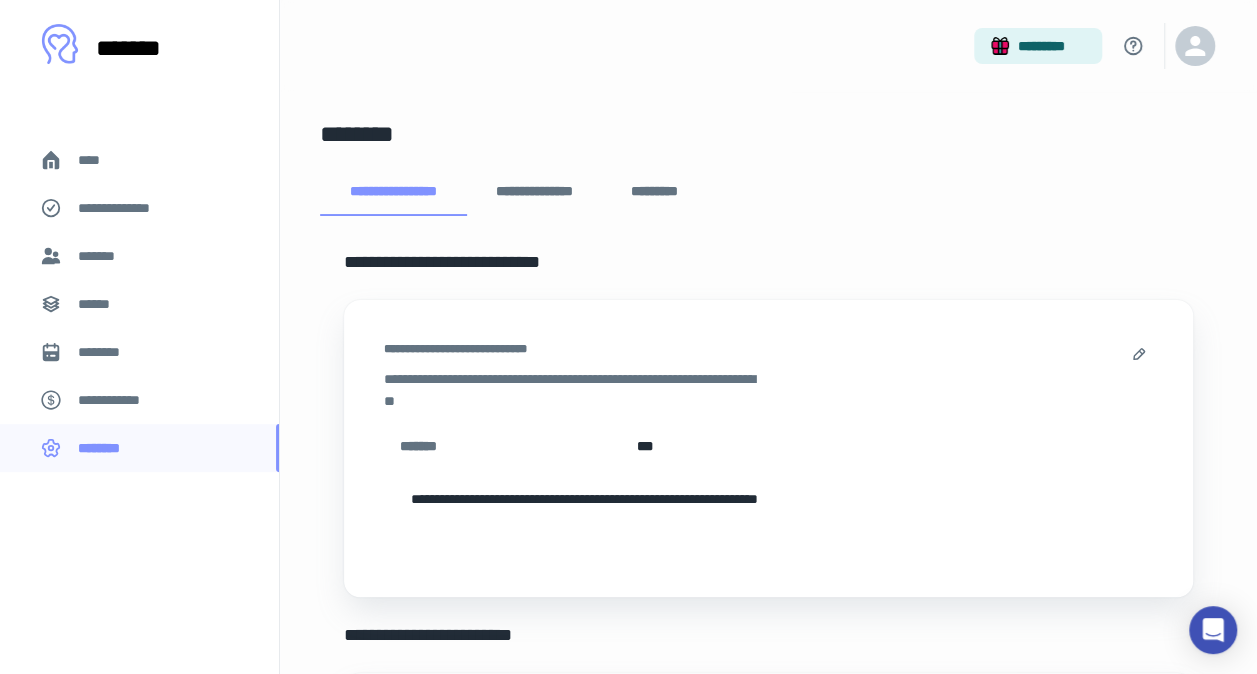 click on "**********" at bounding box center [425, 446] 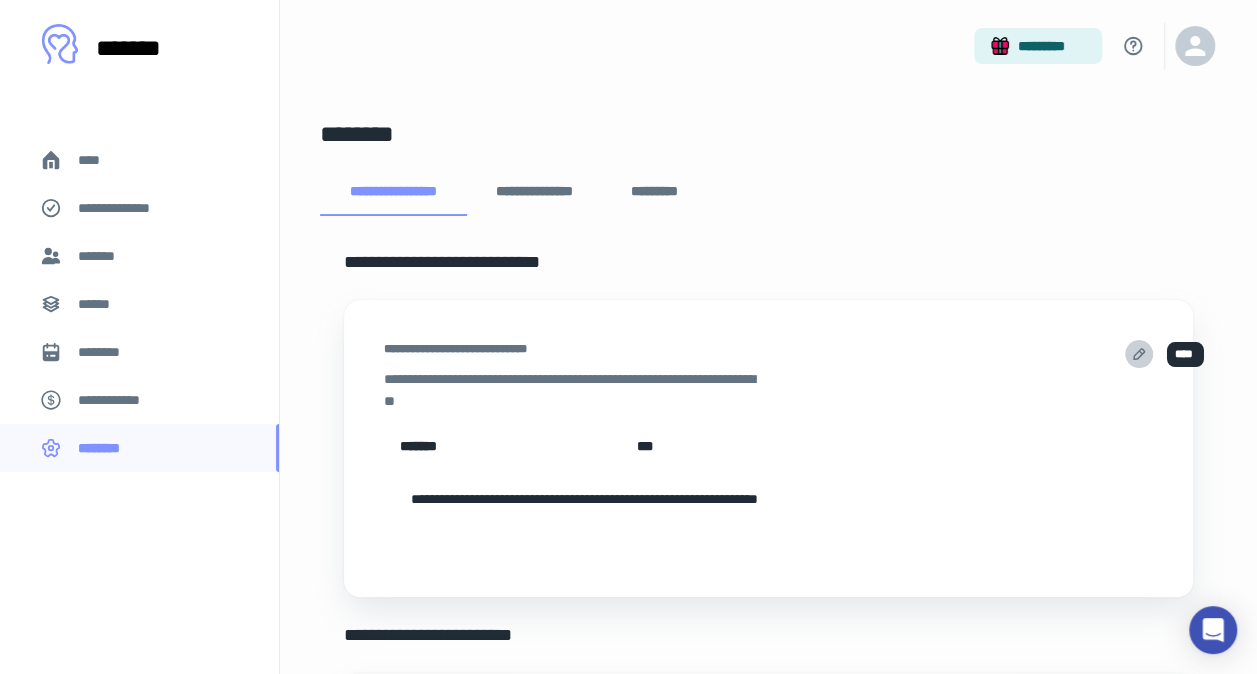click 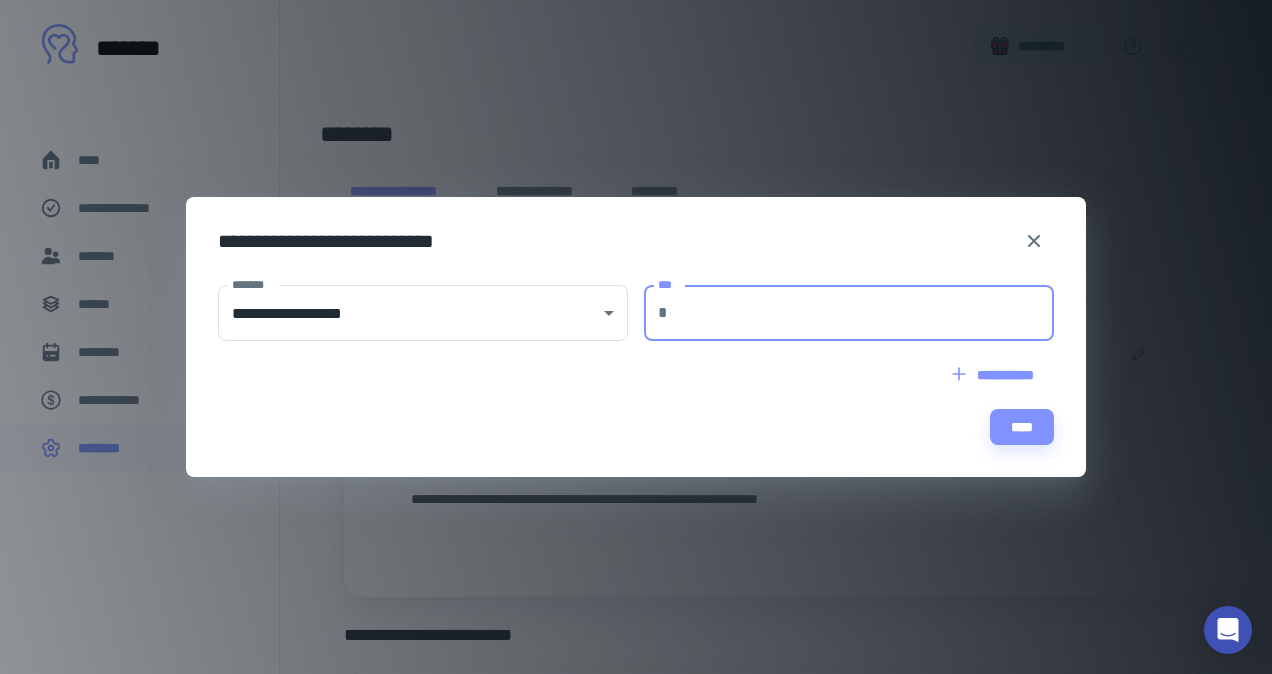 click on "***" at bounding box center (865, 313) 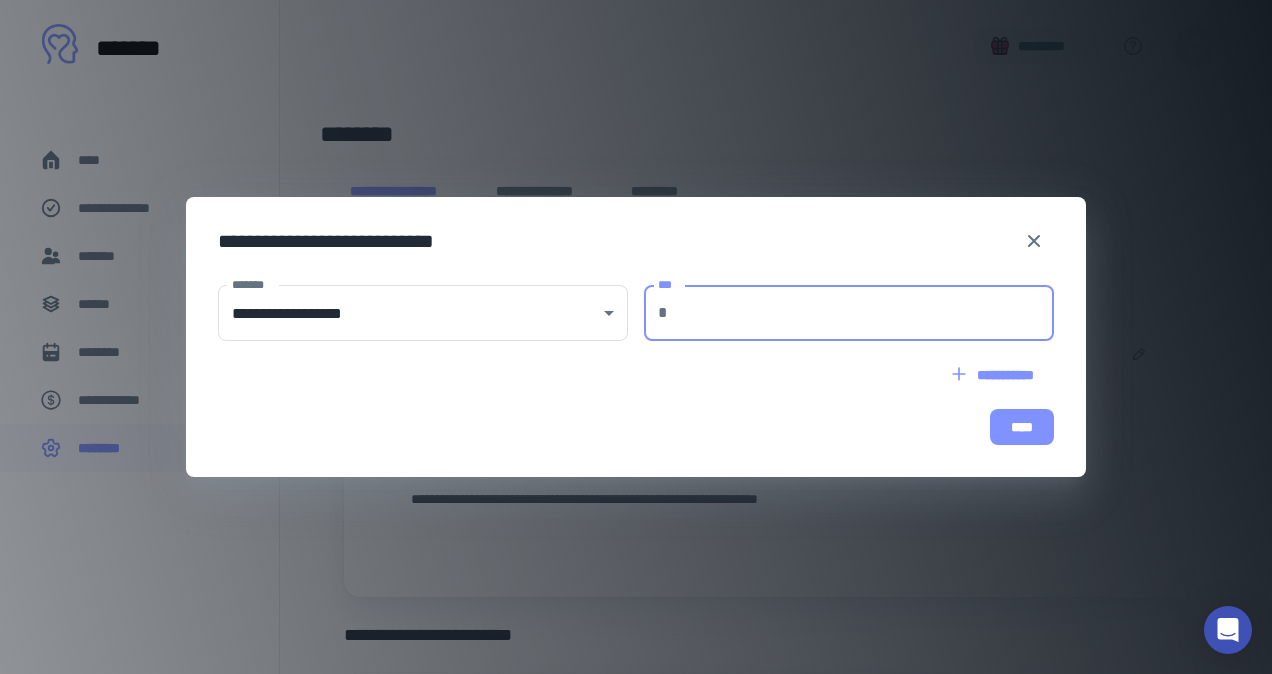 type on "***" 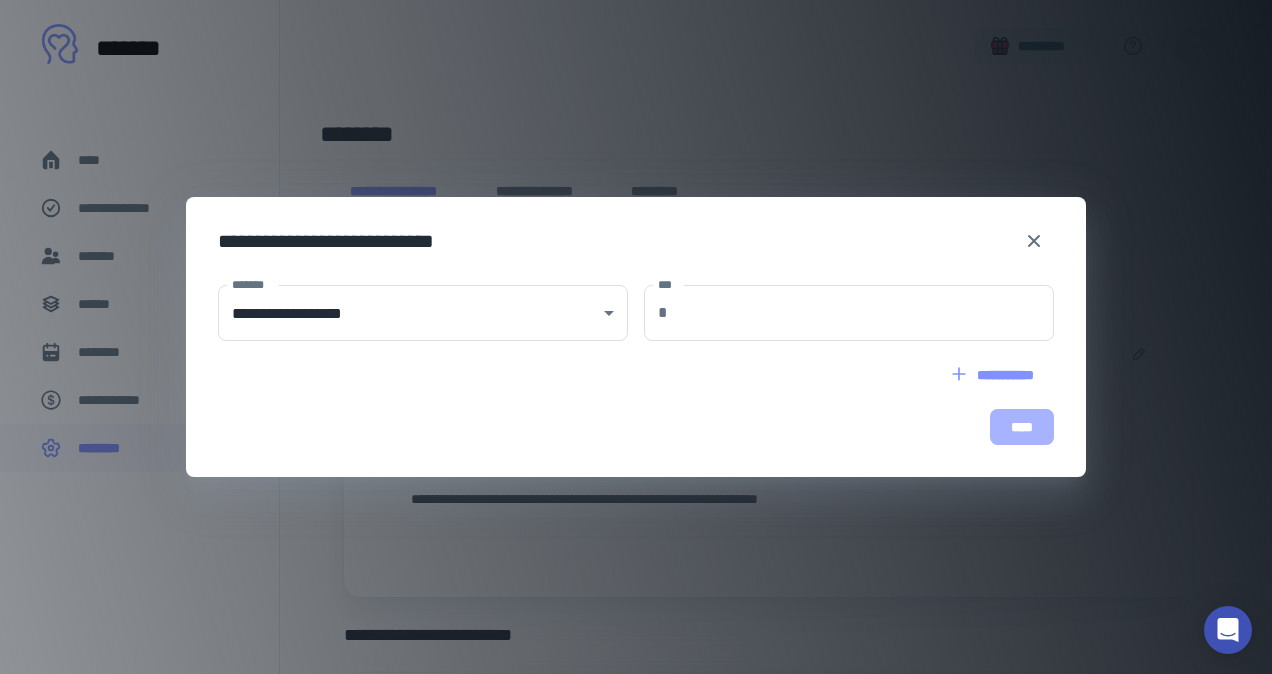 click on "****" at bounding box center (1022, 427) 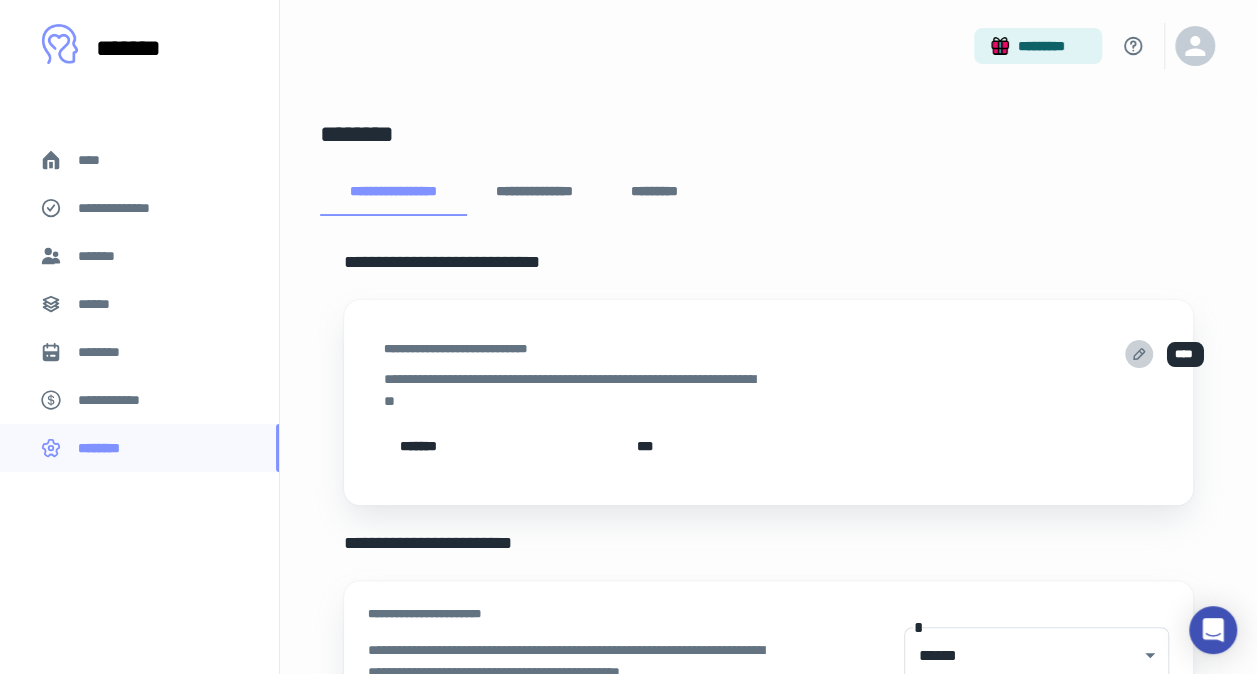 click 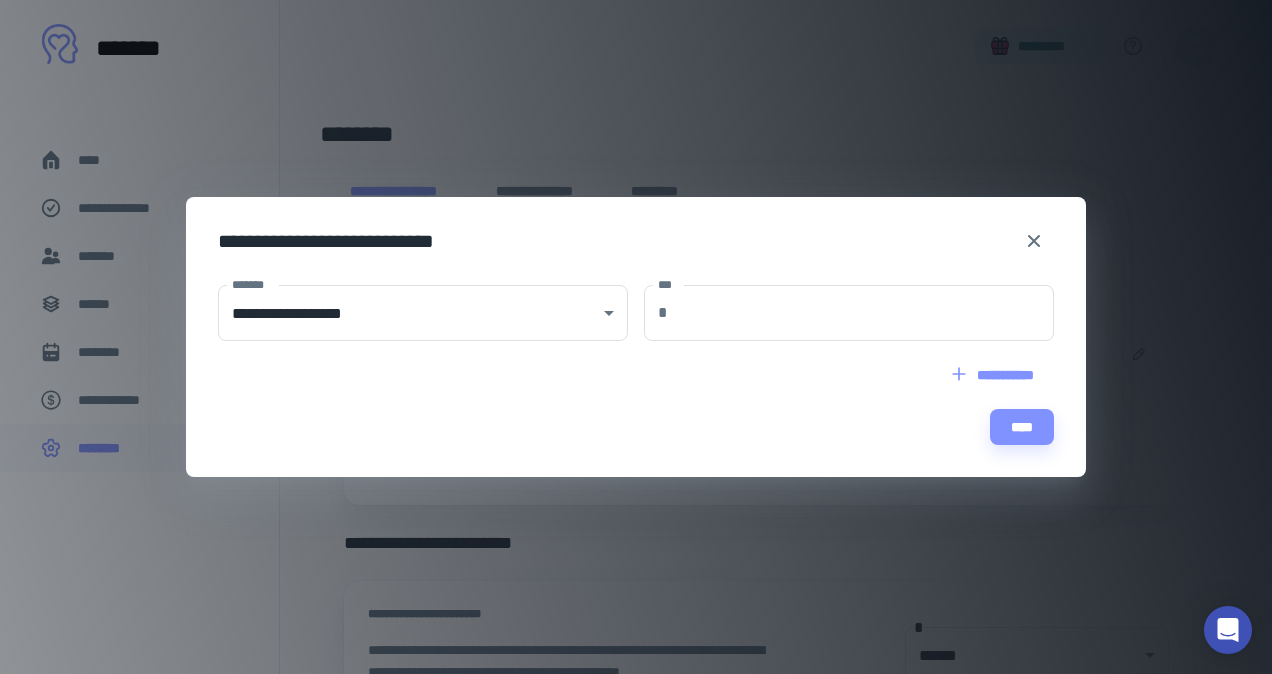 click 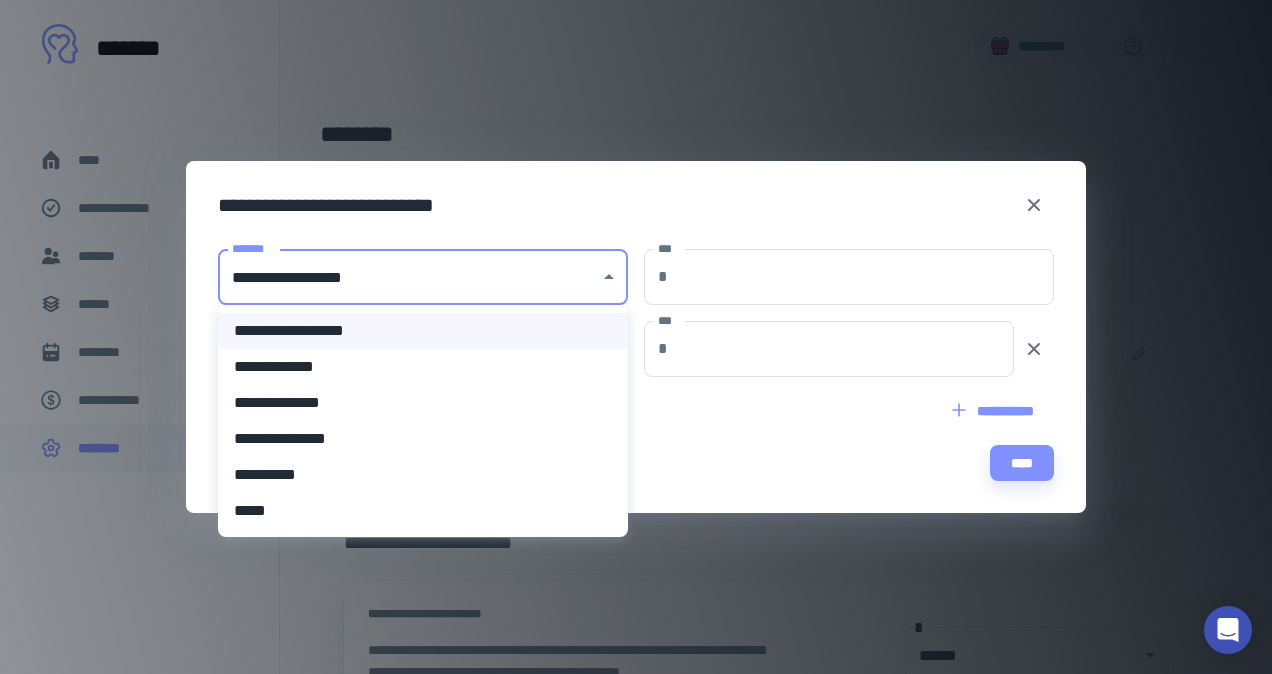 click on "[FIRST] [LAST] [STREET] [CITY], [STATE] [ZIP]" at bounding box center [636, 337] 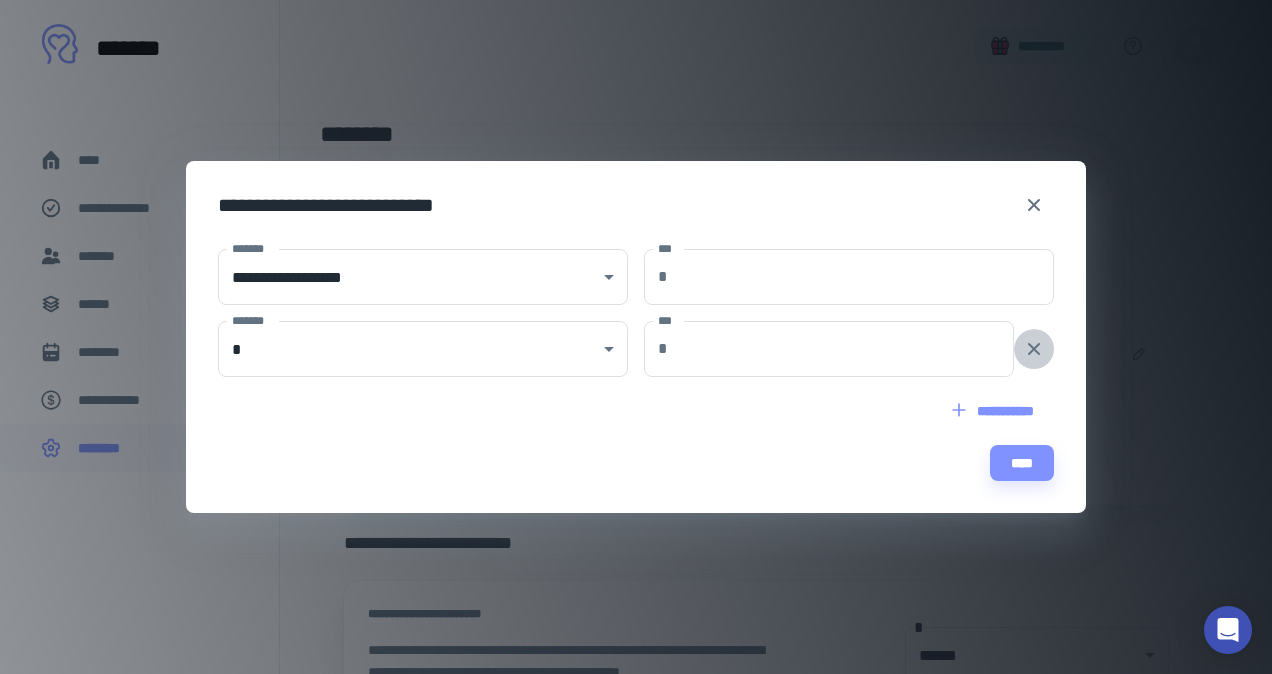click 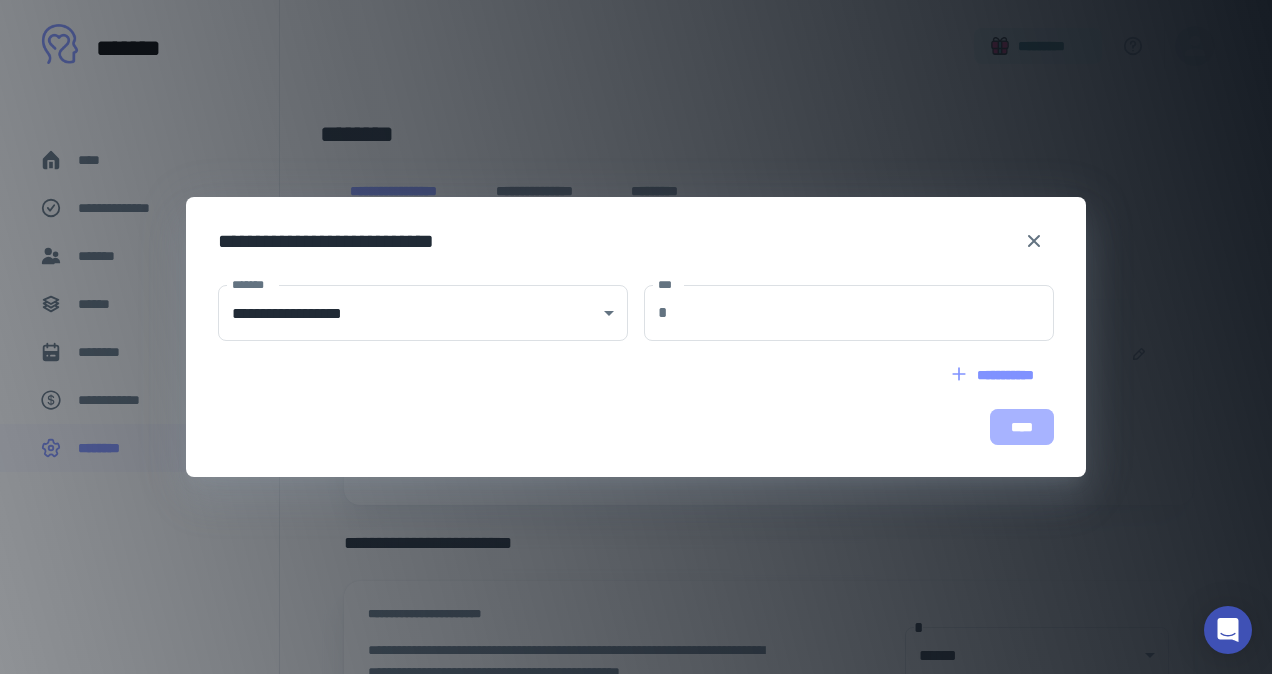 click on "****" at bounding box center [1022, 427] 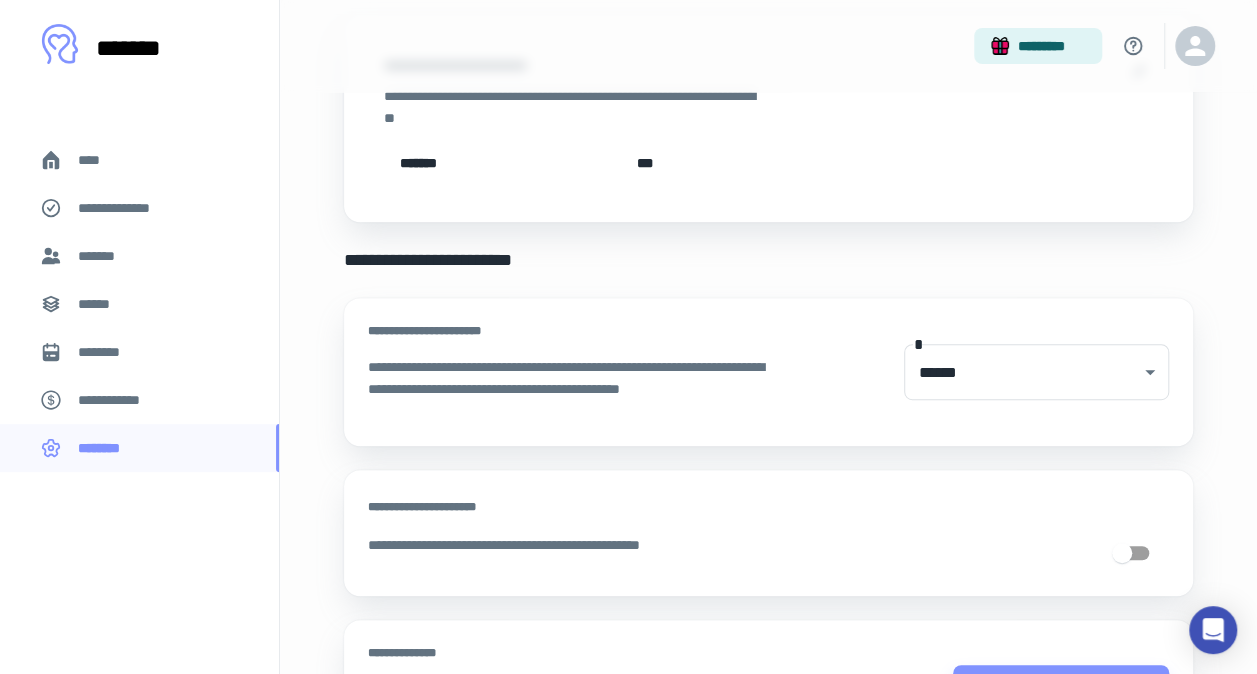 scroll, scrollTop: 276, scrollLeft: 0, axis: vertical 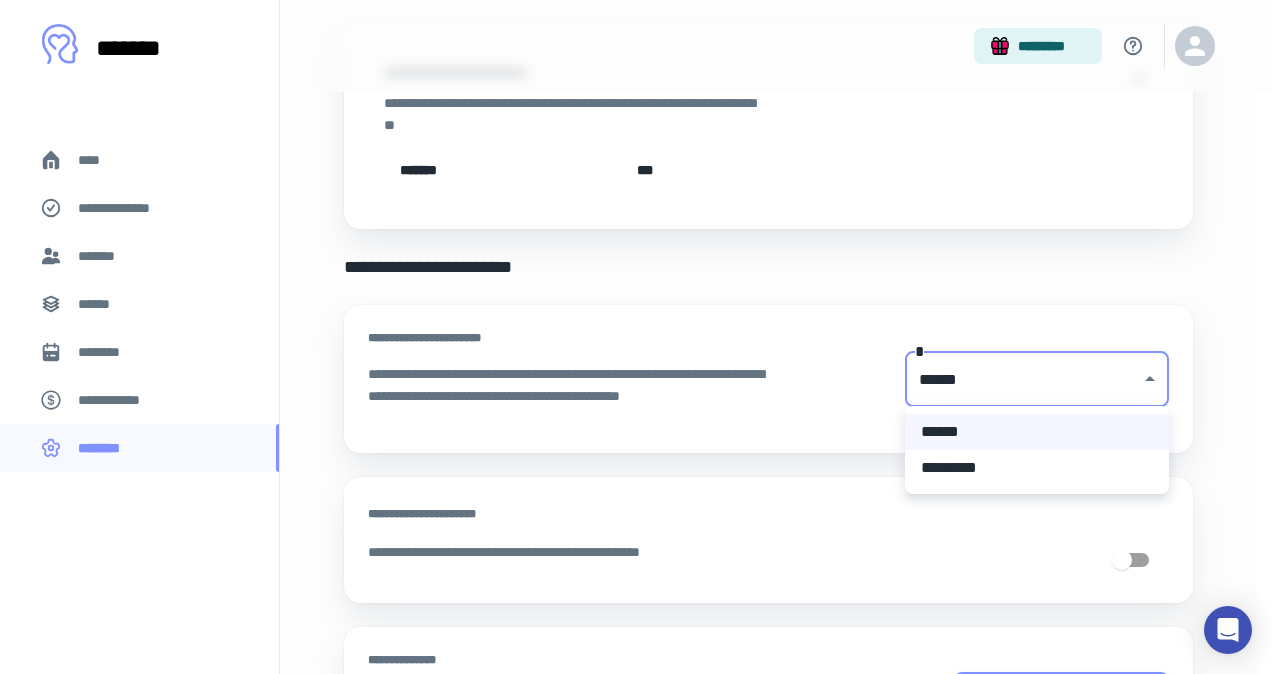click on "[FIRST] [LAST] [STREET] [CITY], [STATE] [ZIP]" at bounding box center [636, 61] 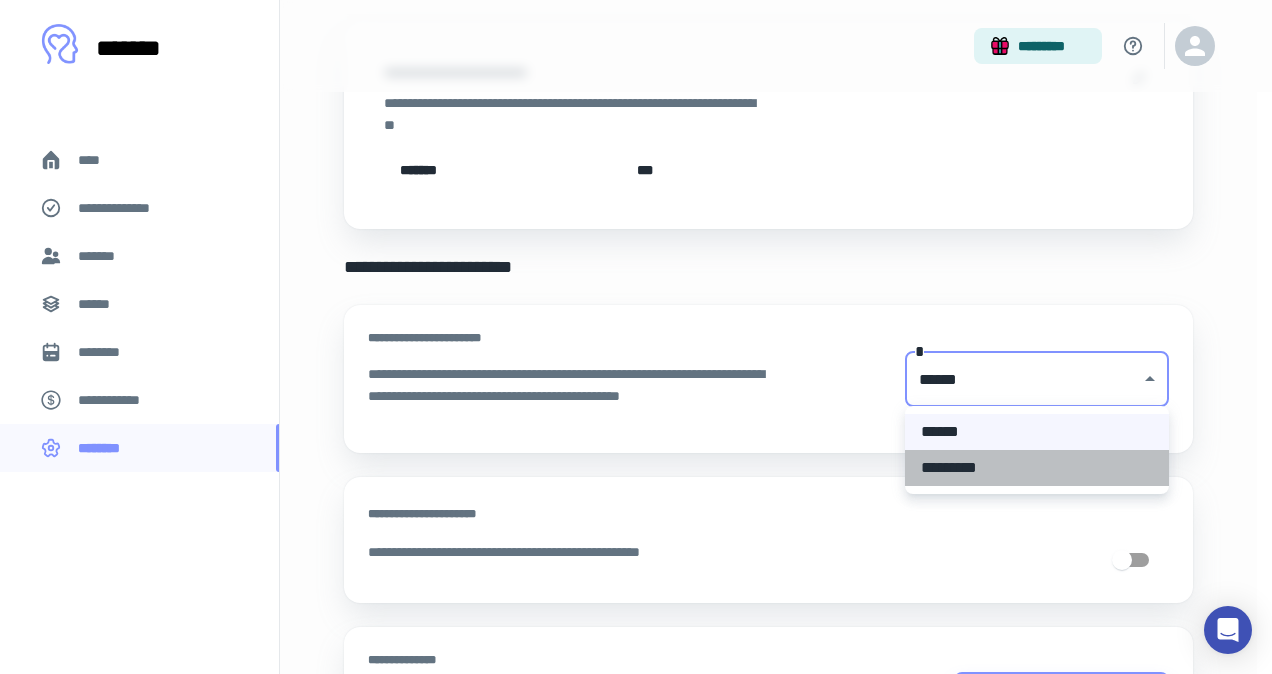 click on "*********" at bounding box center [1037, 468] 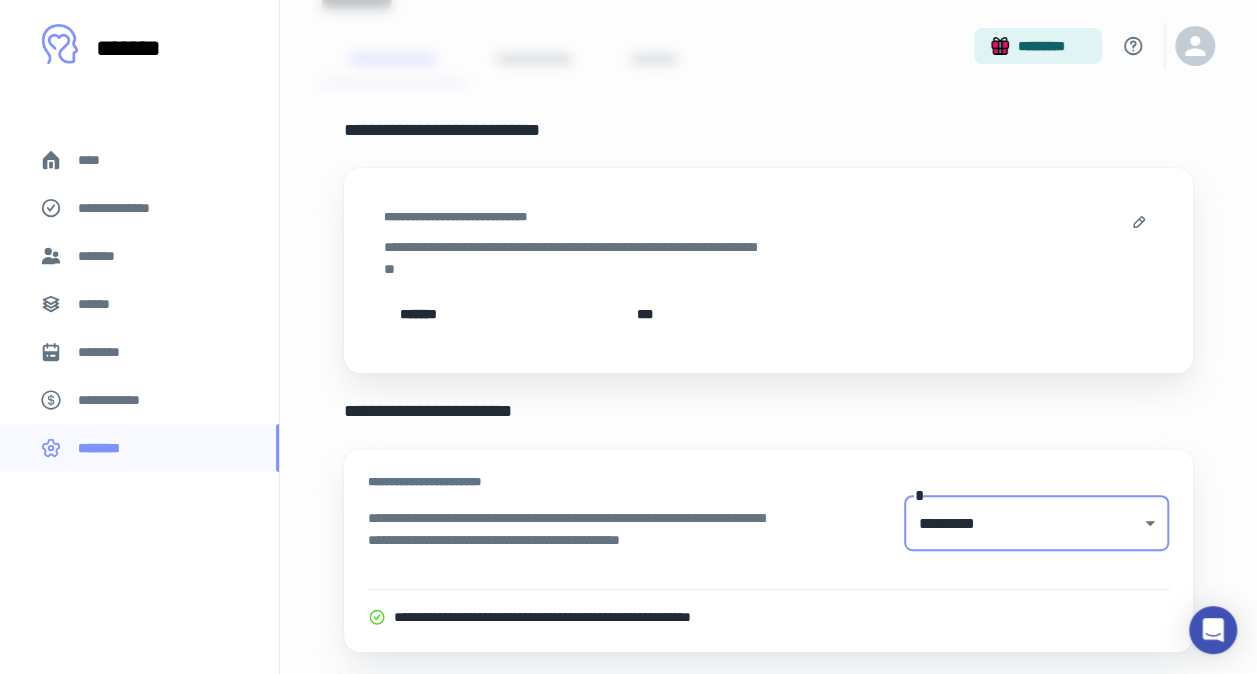 scroll, scrollTop: 0, scrollLeft: 0, axis: both 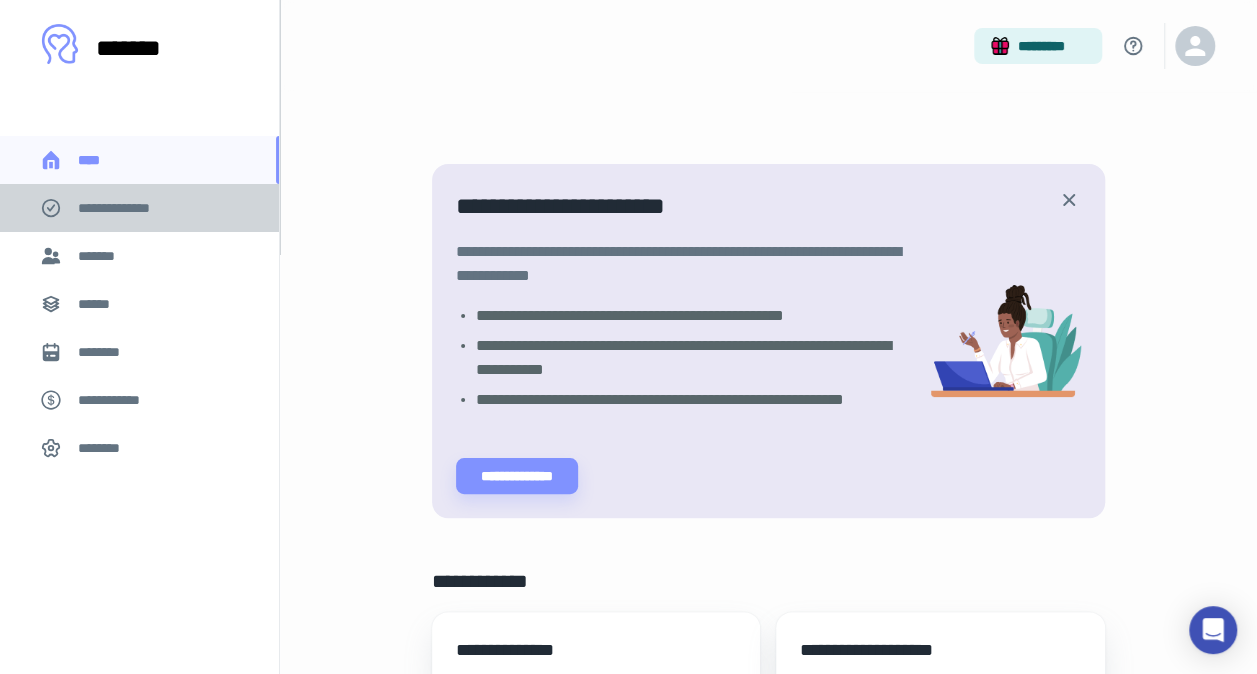 click on "**********" at bounding box center [127, 208] 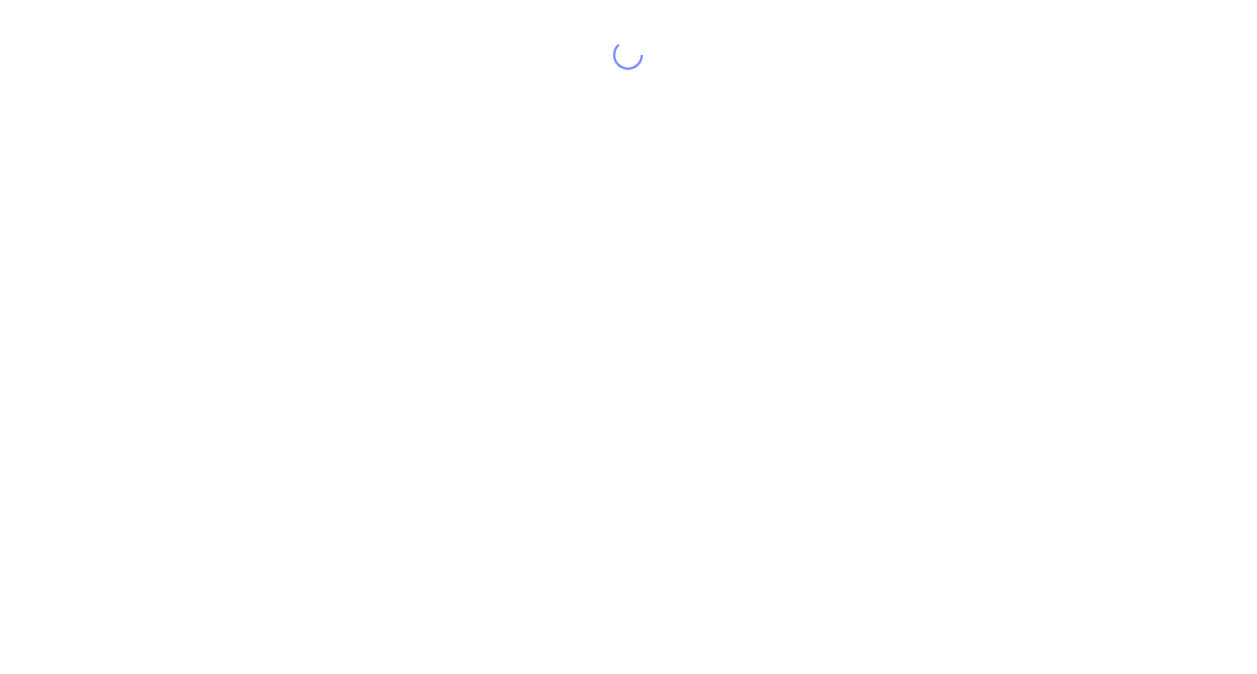 scroll, scrollTop: 0, scrollLeft: 0, axis: both 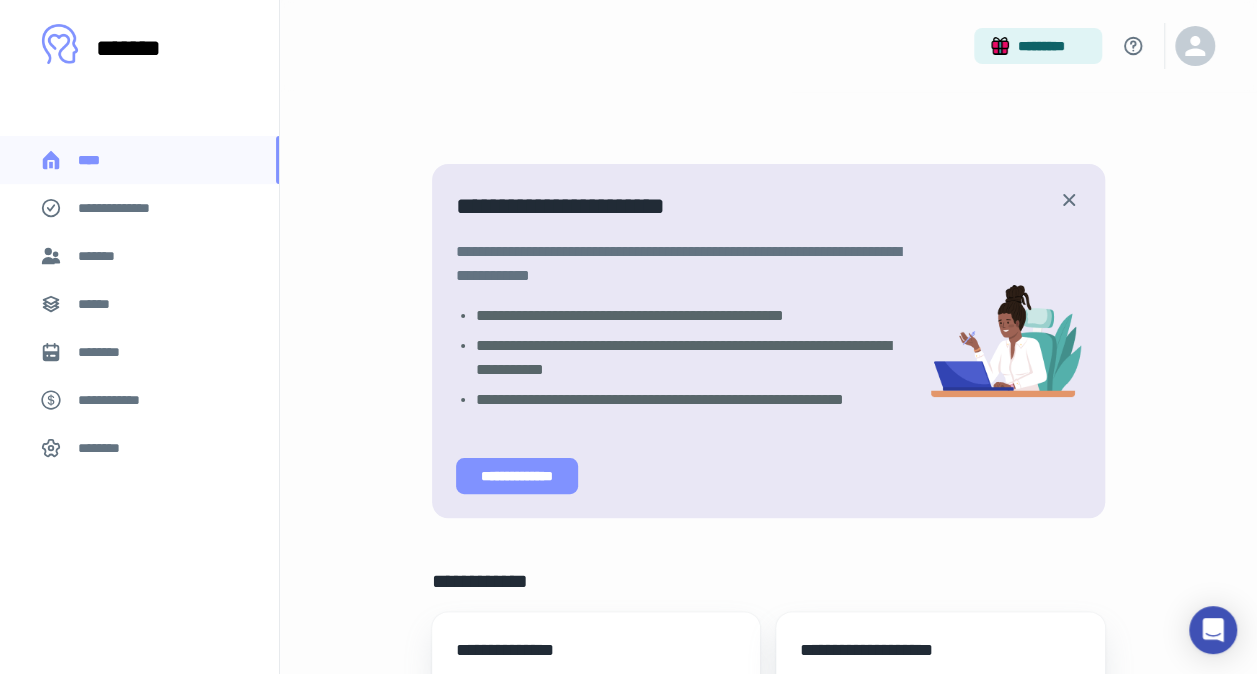 click on "**********" at bounding box center (517, 476) 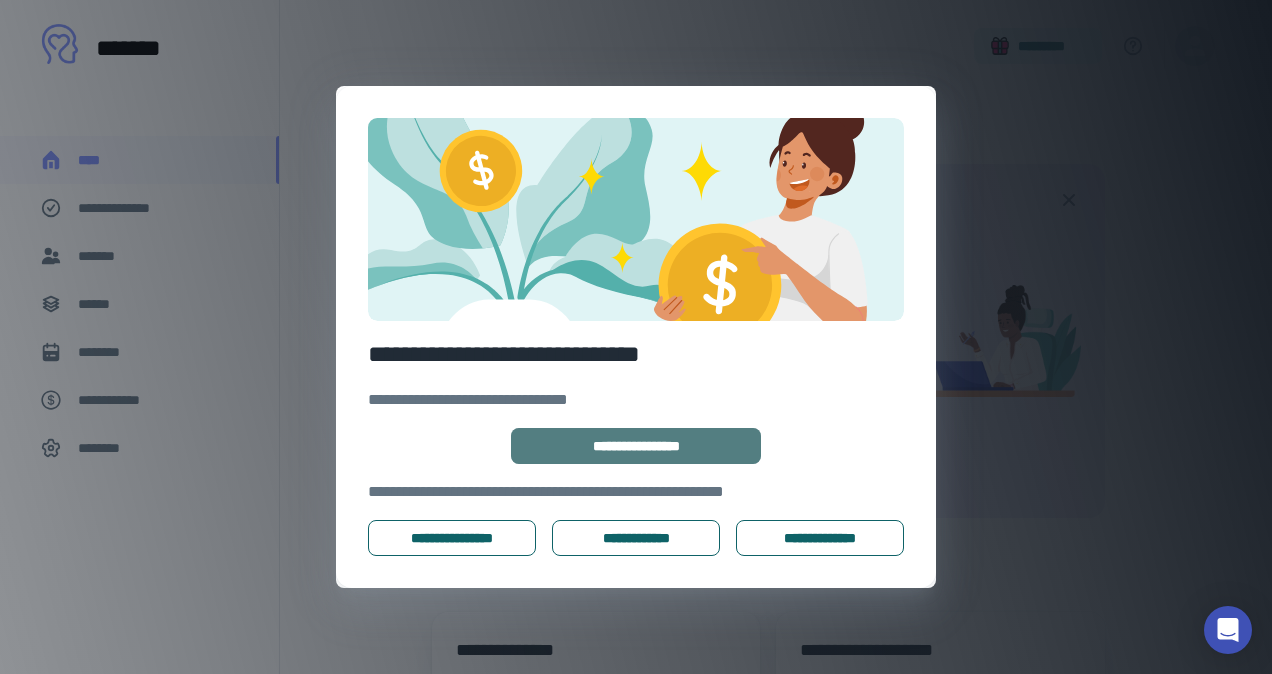 click on "**********" at bounding box center [636, 446] 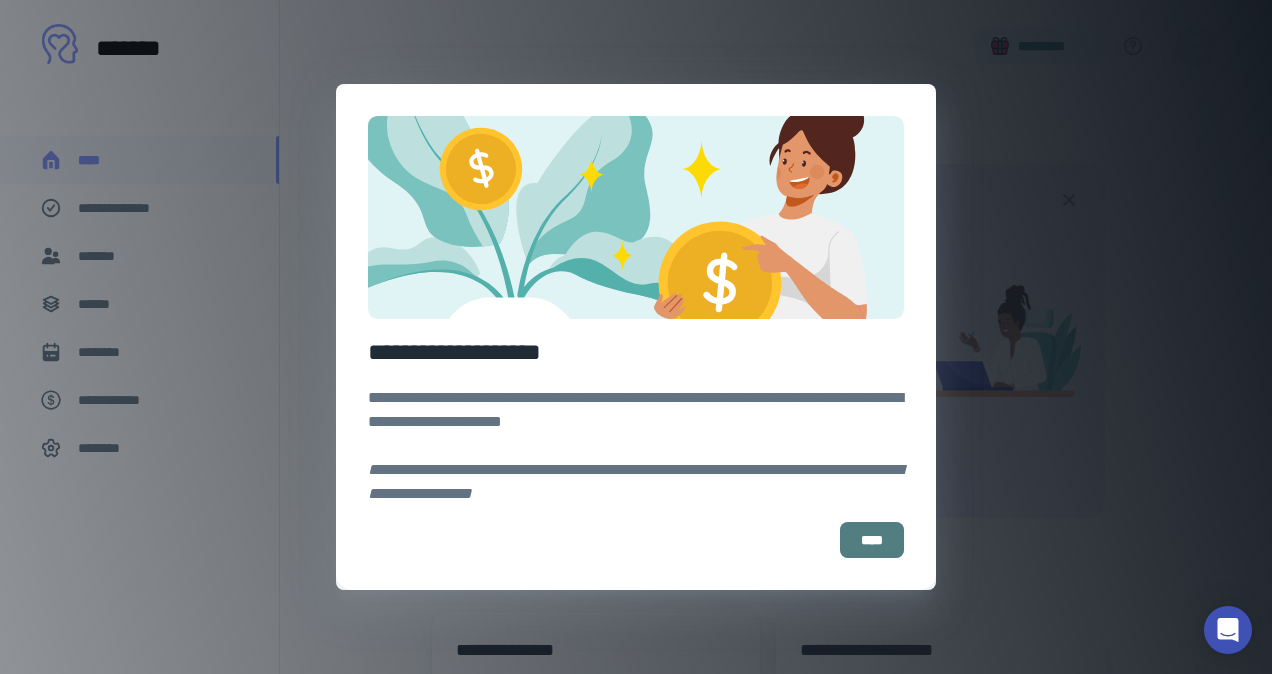 click on "****" at bounding box center [872, 540] 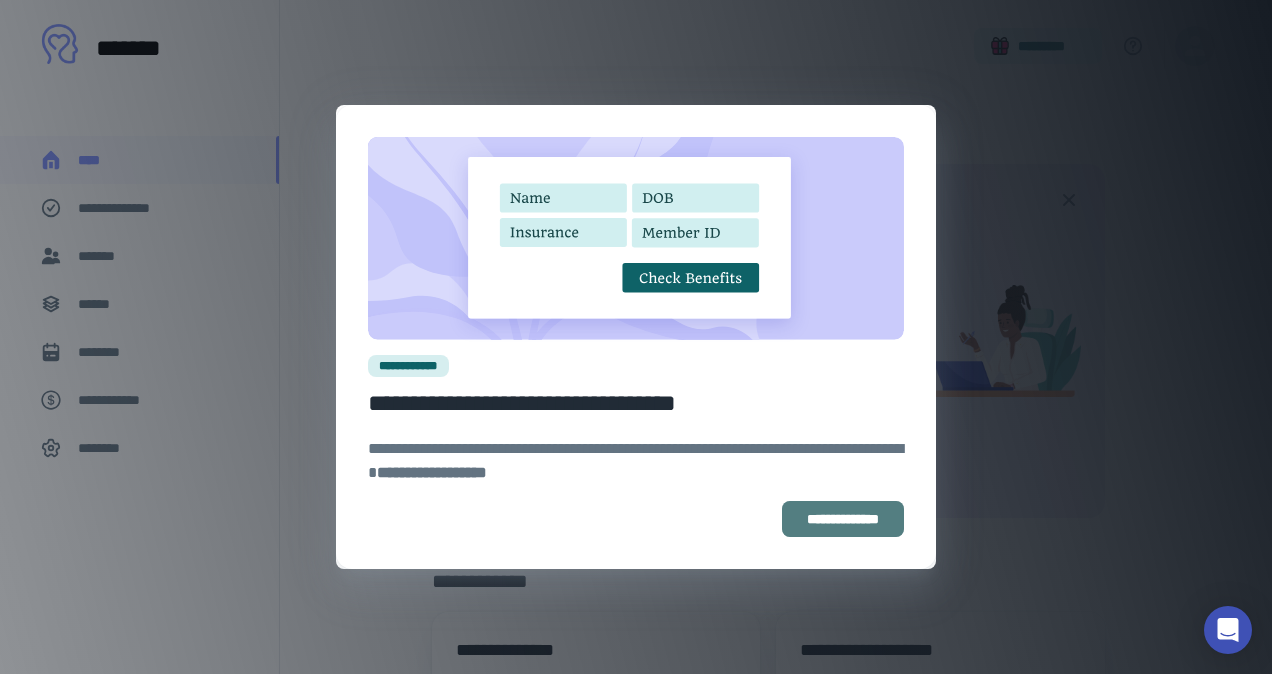 click on "**********" at bounding box center (843, 519) 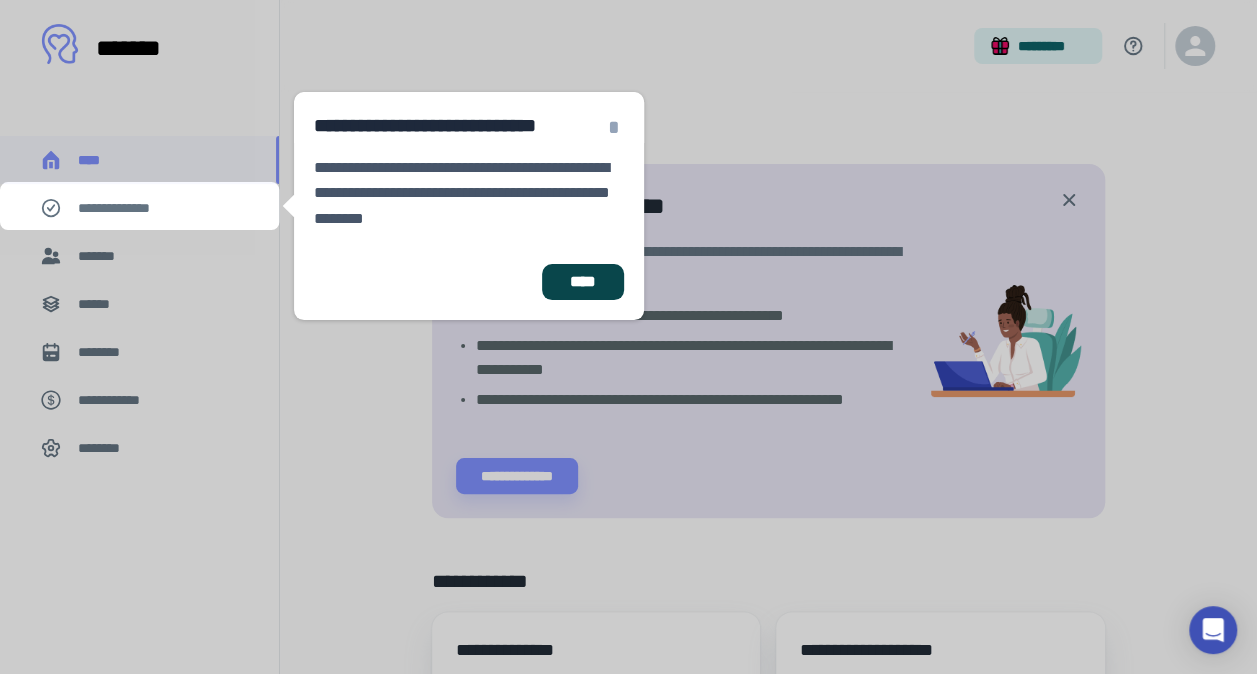 click on "****" at bounding box center [583, 282] 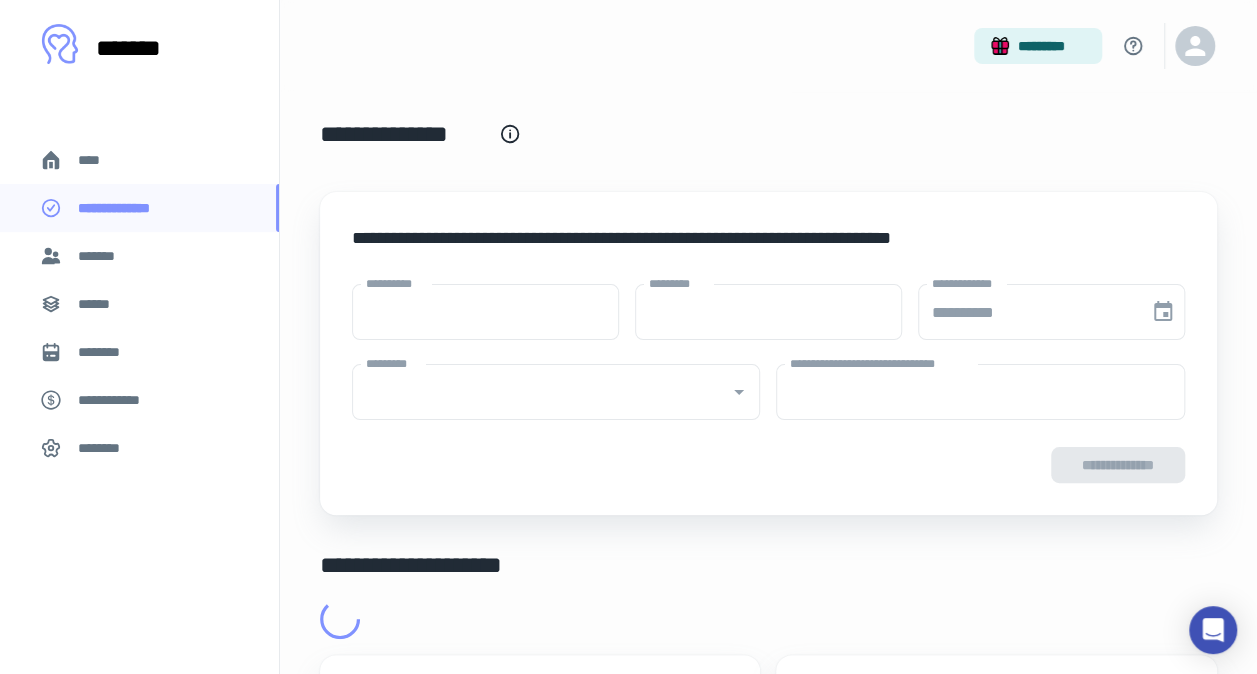 type on "****" 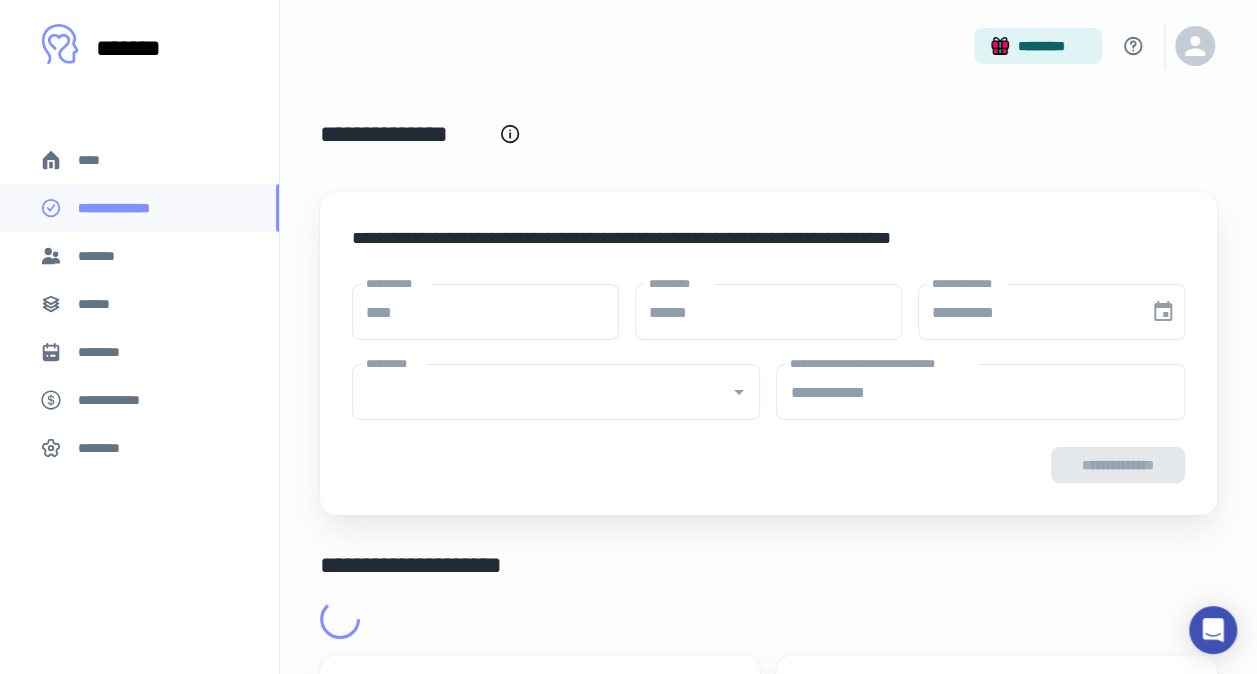type on "**********" 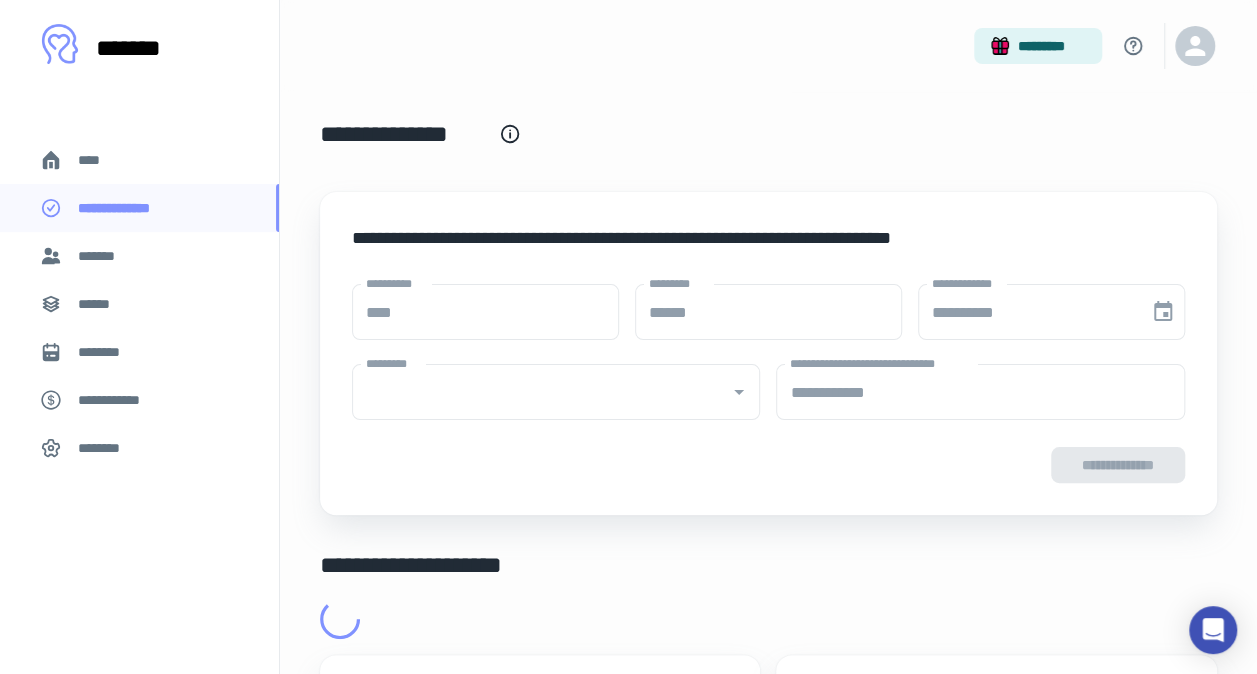 type on "**********" 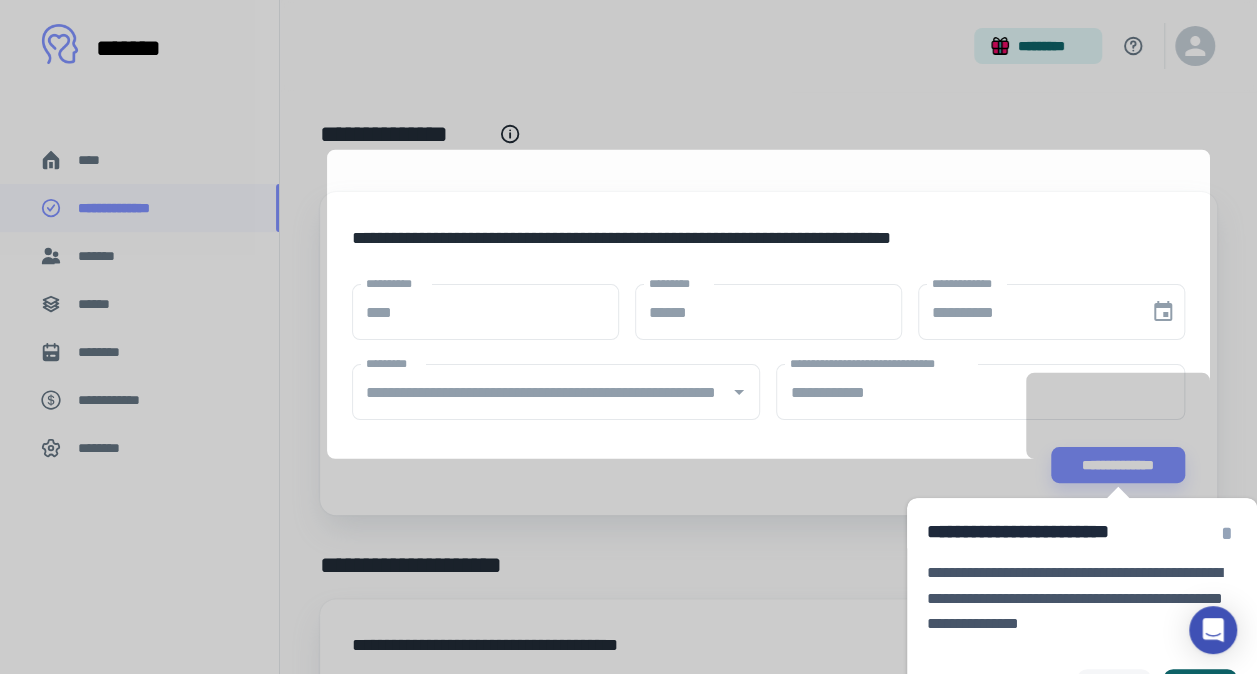 scroll, scrollTop: 128, scrollLeft: 0, axis: vertical 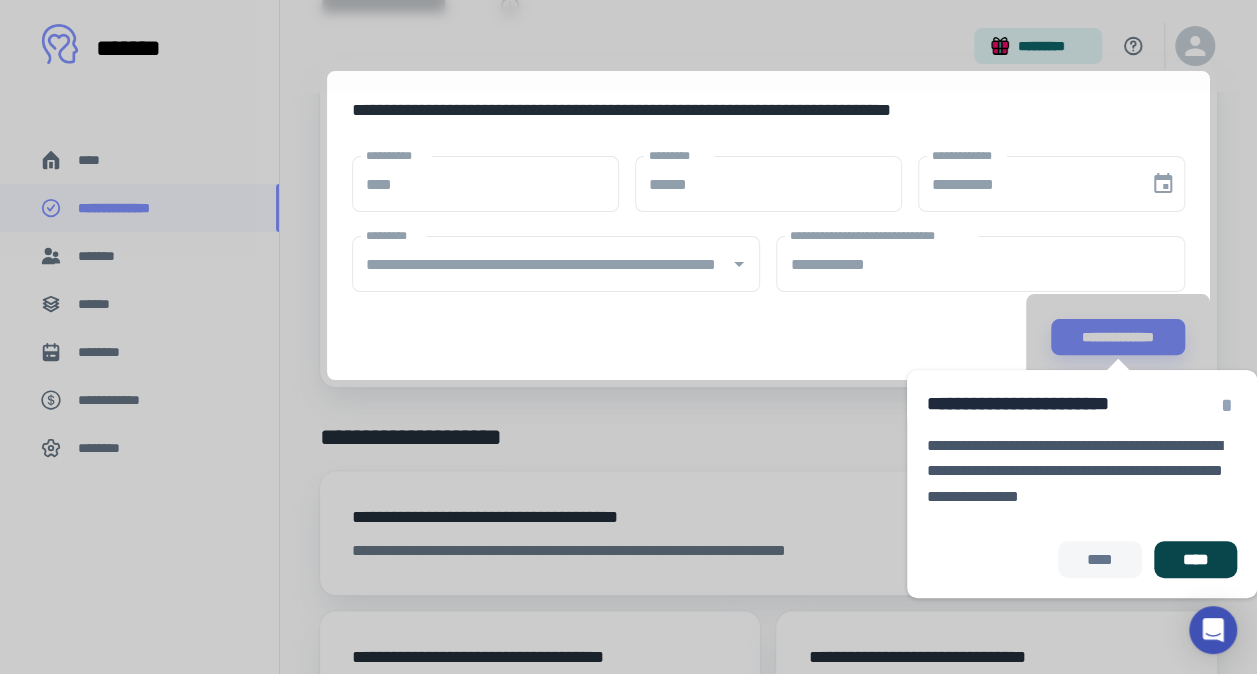 click on "****" at bounding box center (1195, 559) 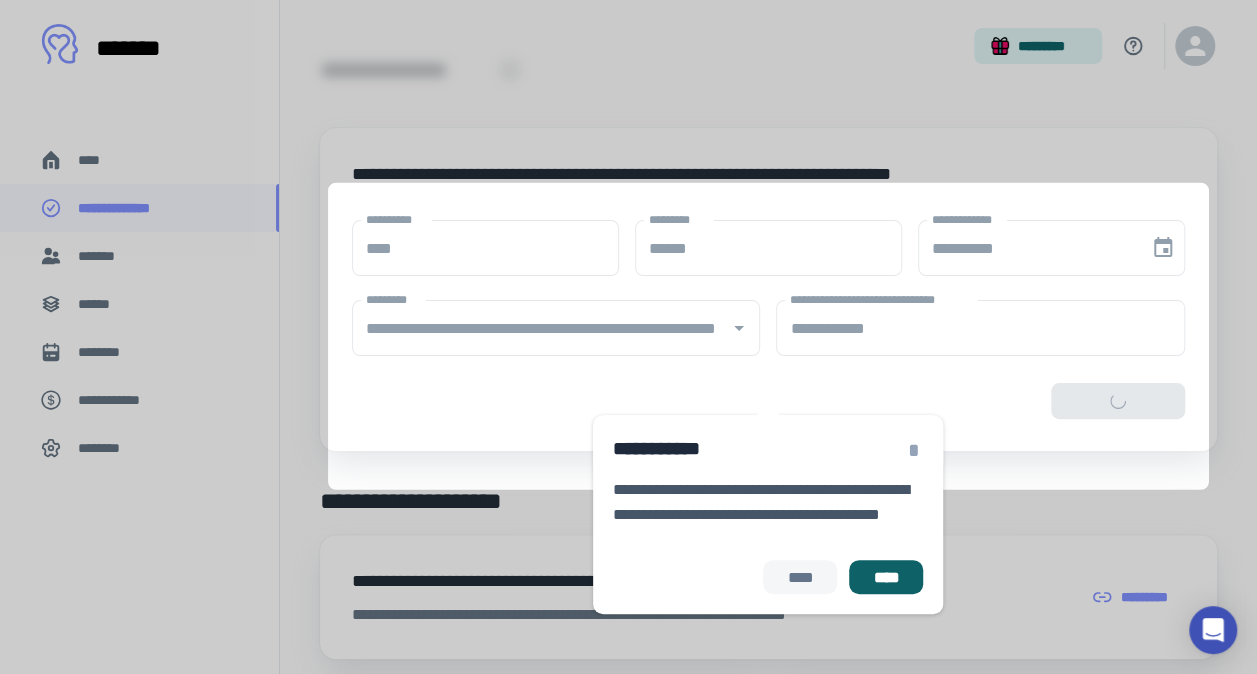 scroll, scrollTop: 16, scrollLeft: 0, axis: vertical 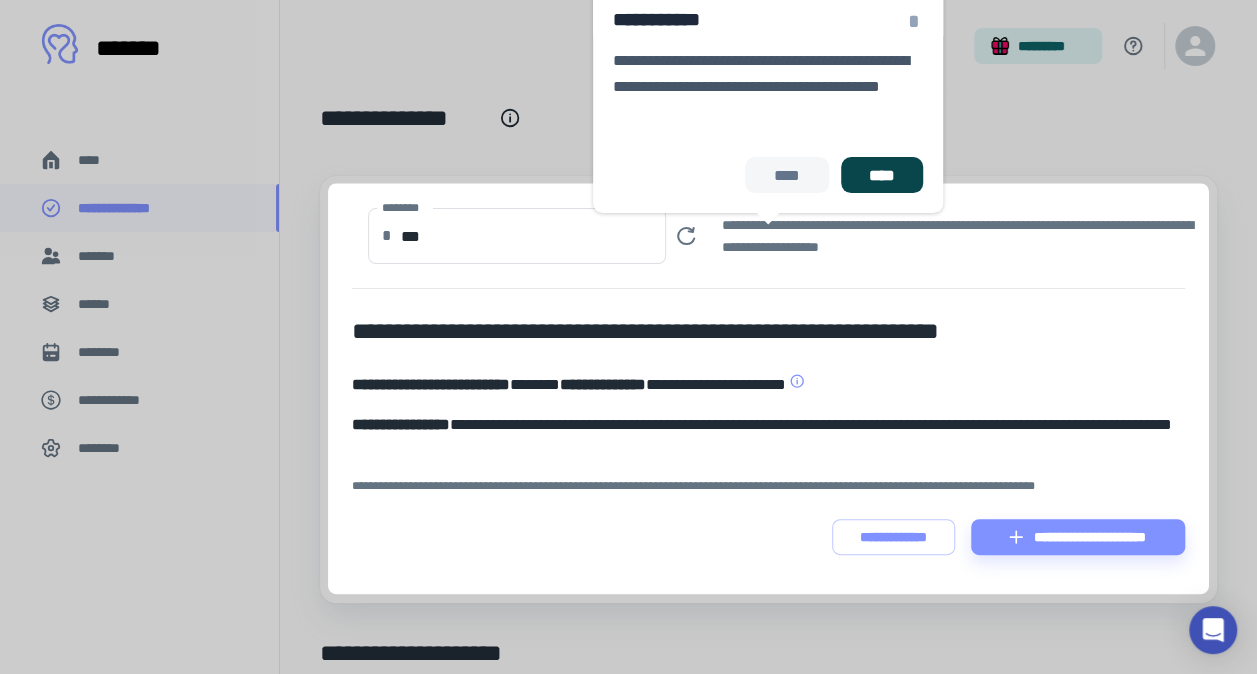 click on "****" at bounding box center [882, 175] 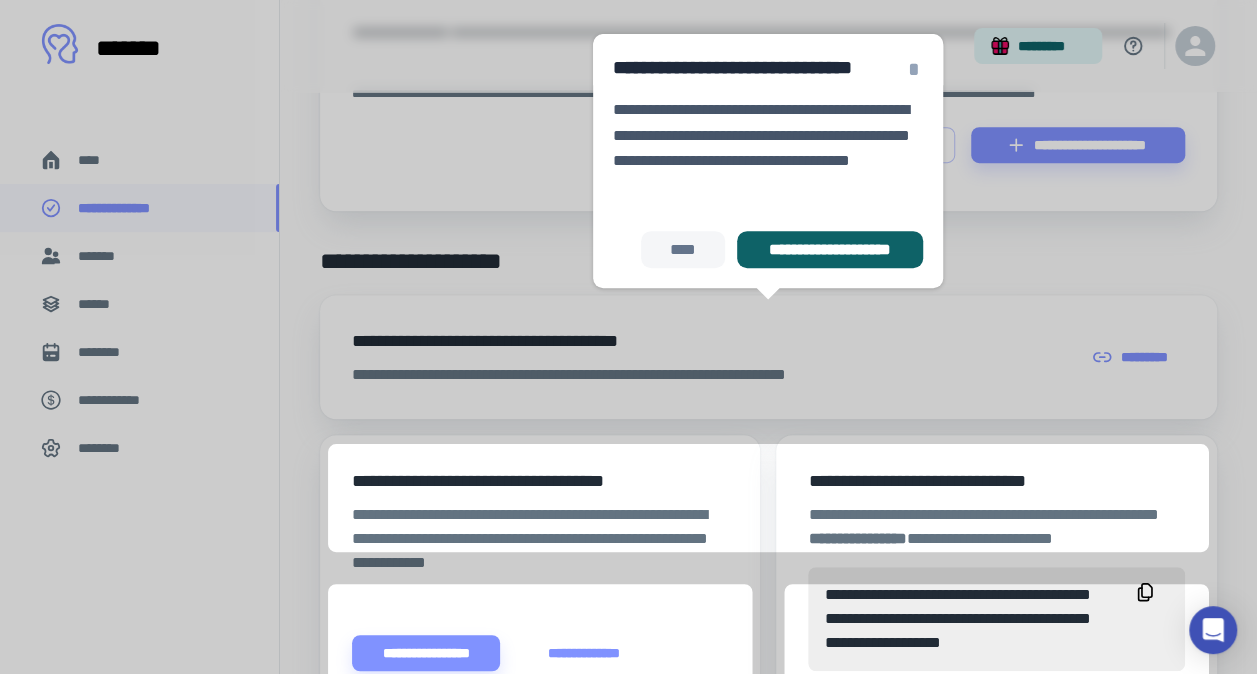 scroll, scrollTop: 428, scrollLeft: 0, axis: vertical 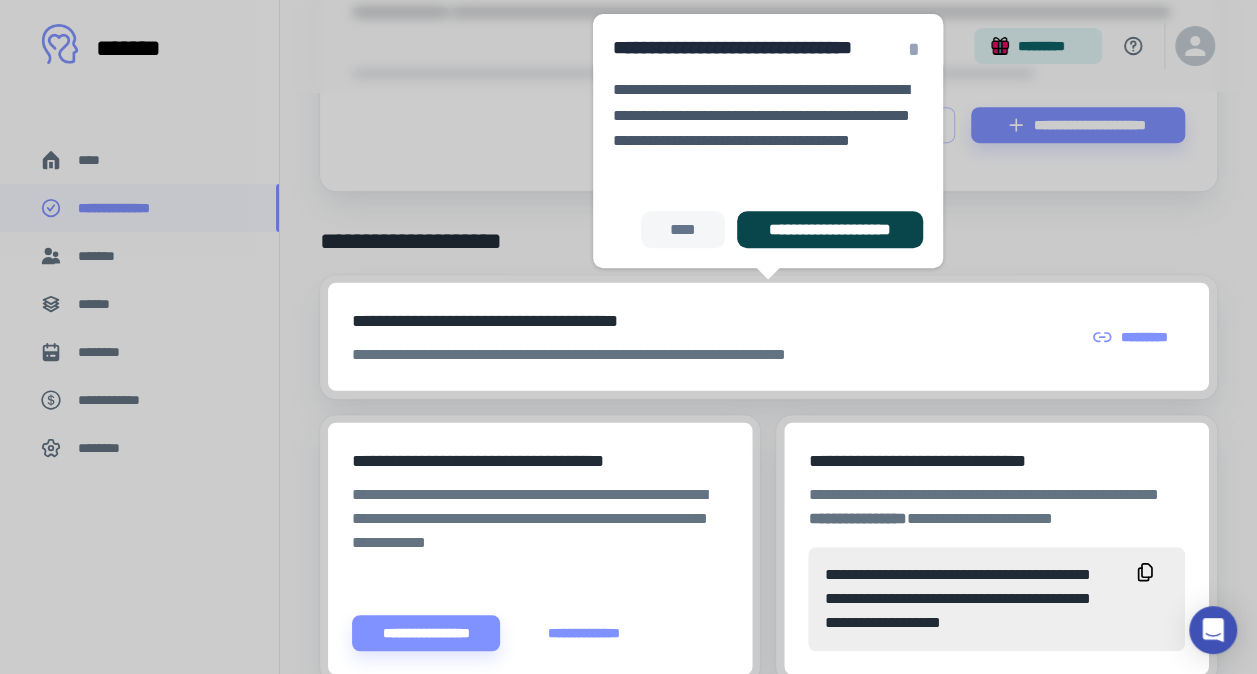 click on "**********" at bounding box center (830, 229) 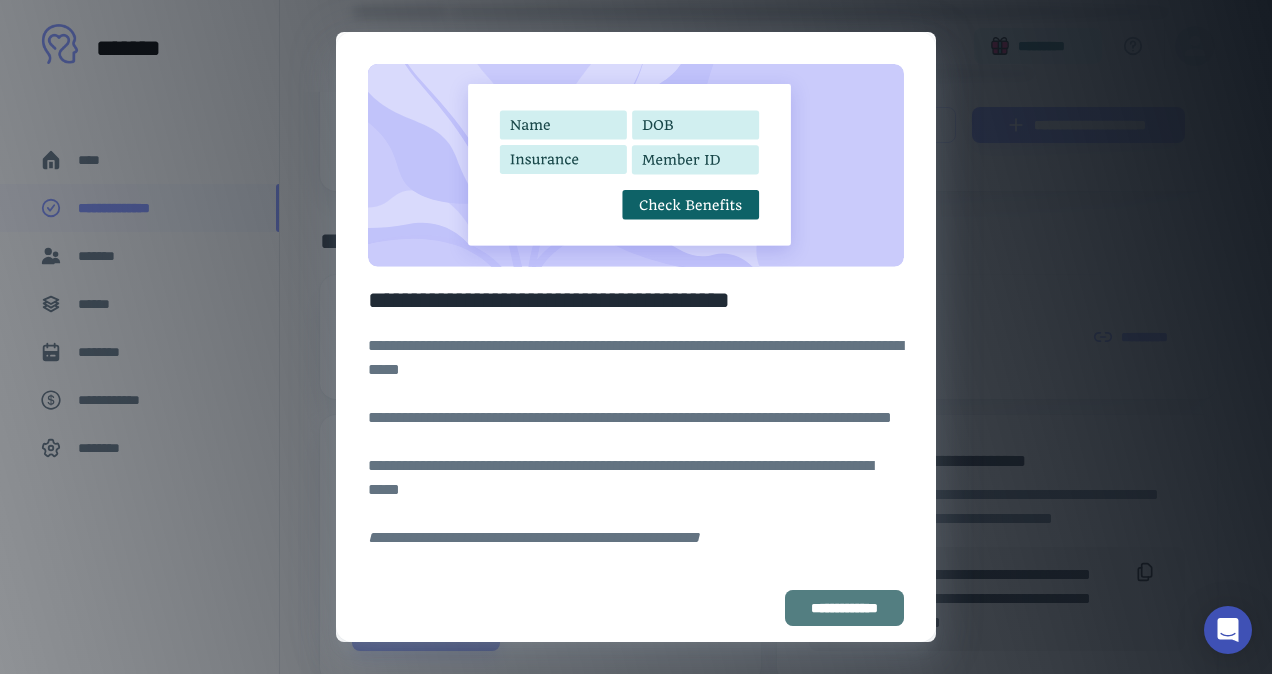 click on "**********" at bounding box center (844, 608) 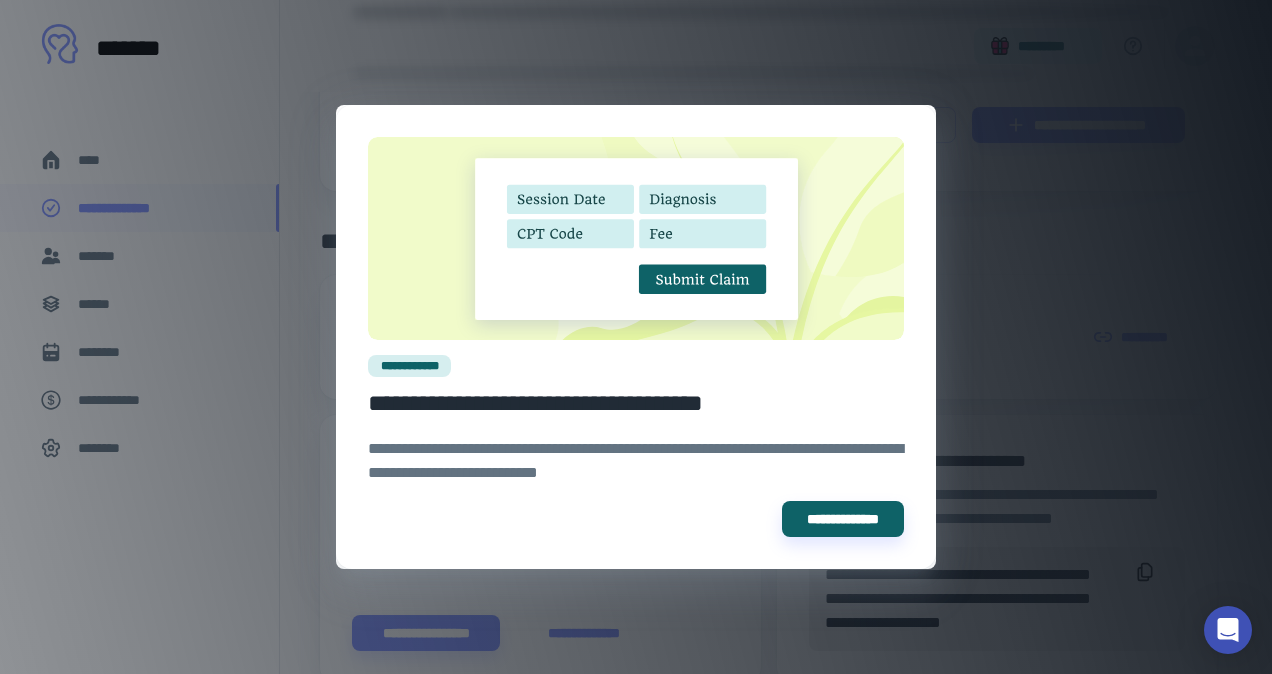 click on "**********" at bounding box center [636, 337] 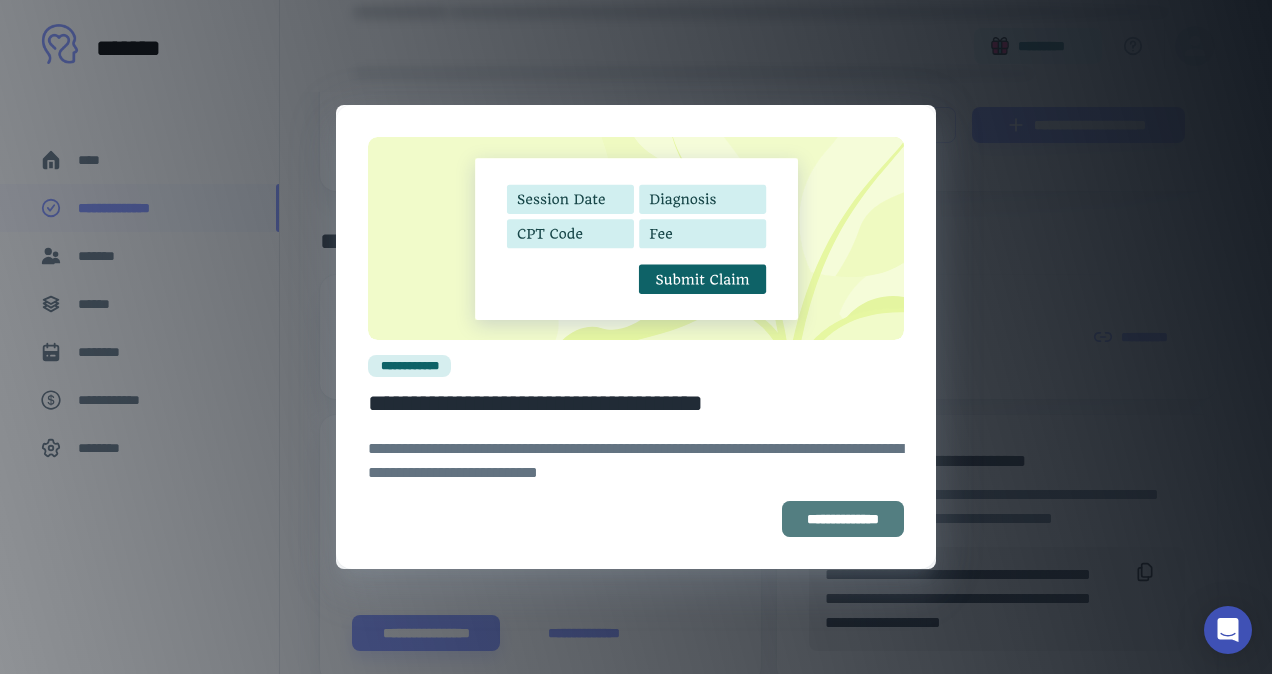 click on "**********" at bounding box center (843, 519) 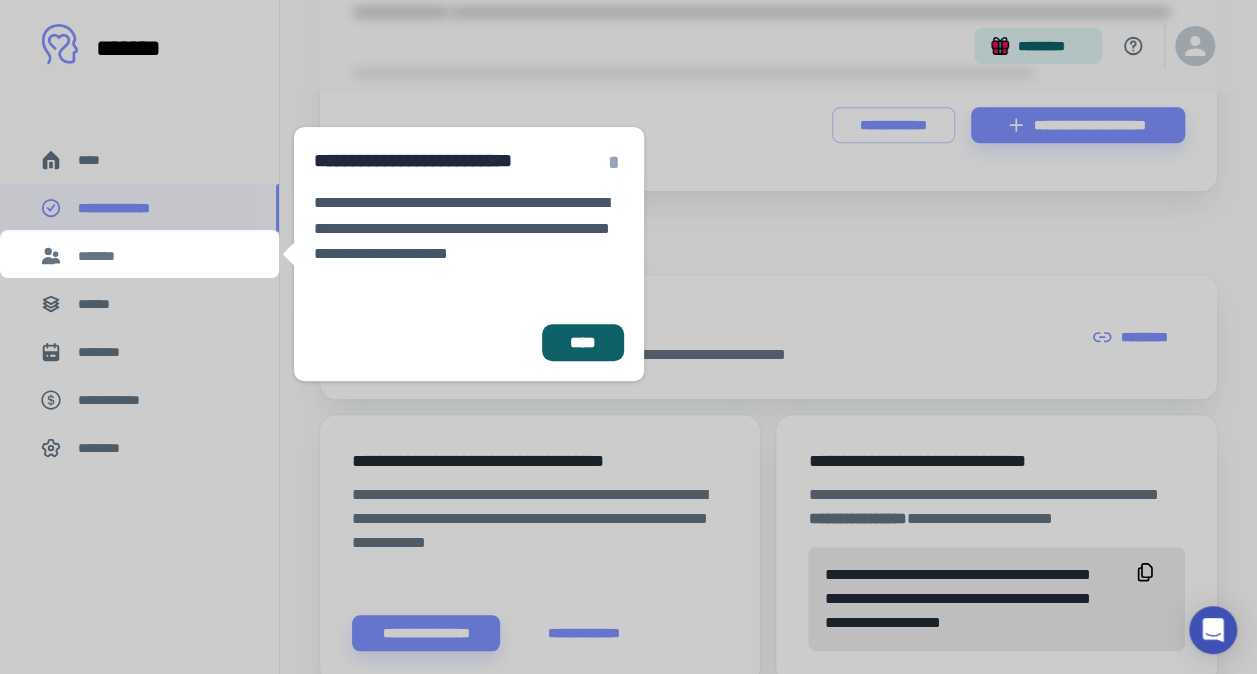 click 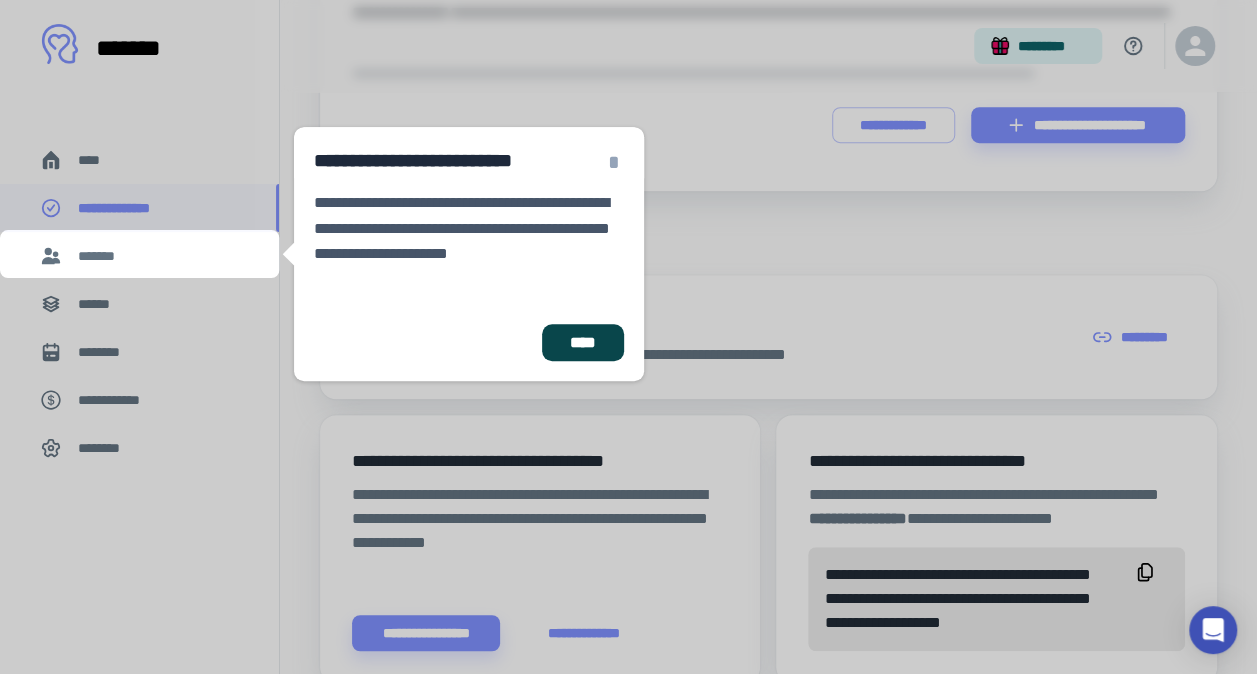 click on "****" at bounding box center [583, 342] 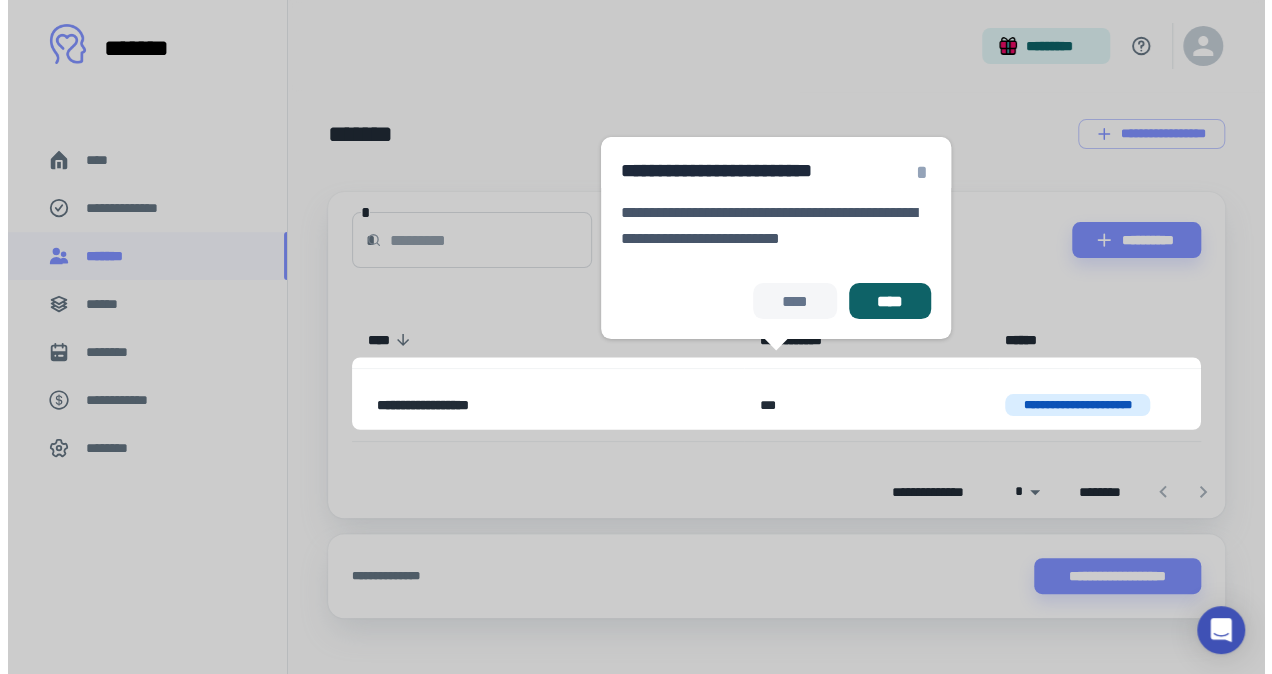 scroll, scrollTop: 24, scrollLeft: 0, axis: vertical 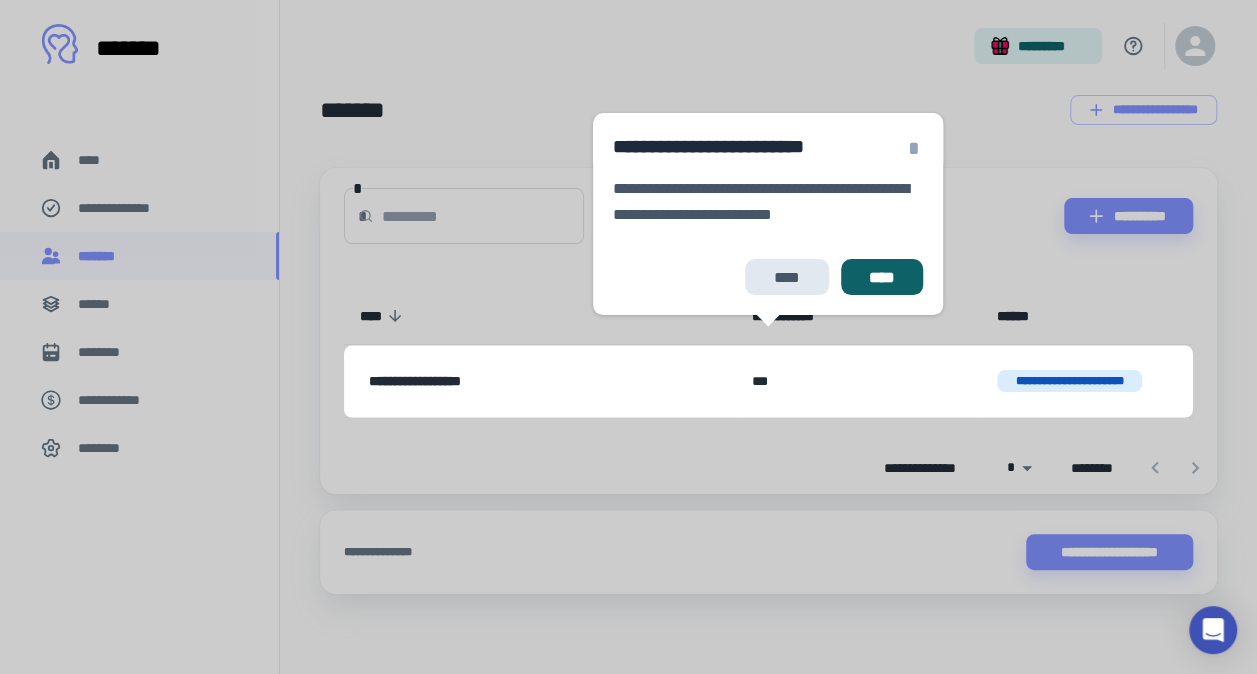 click on "****" at bounding box center (787, 277) 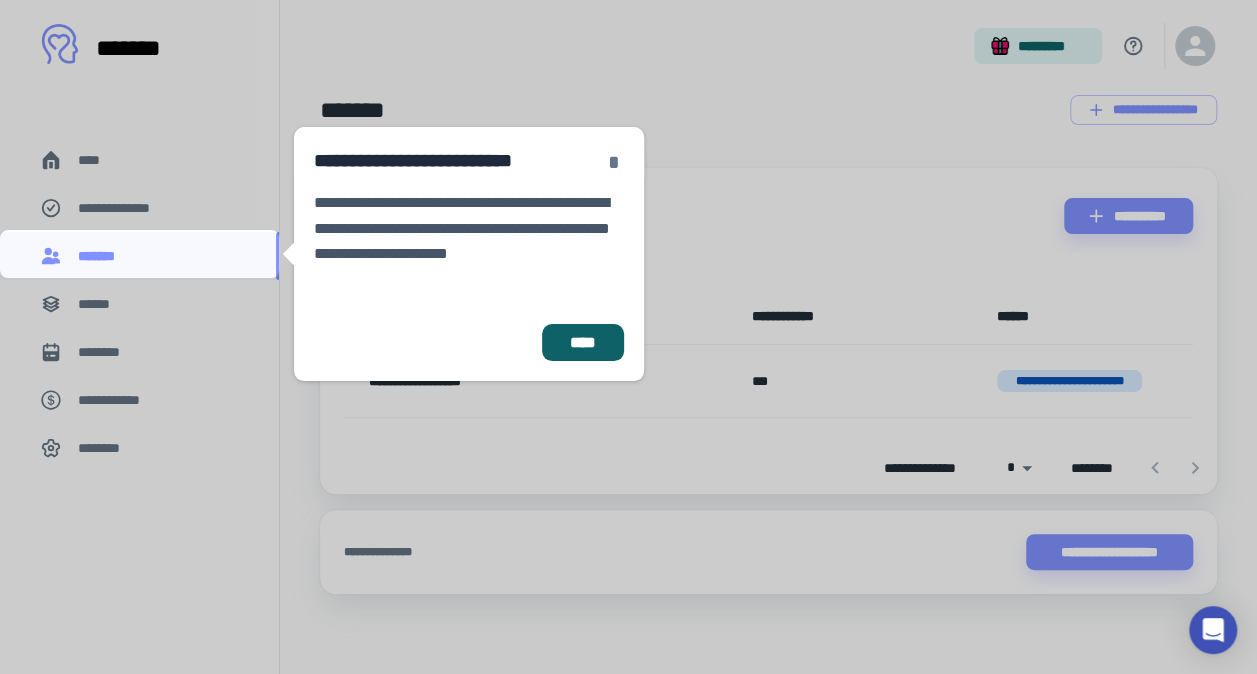 click on "*" at bounding box center (614, 162) 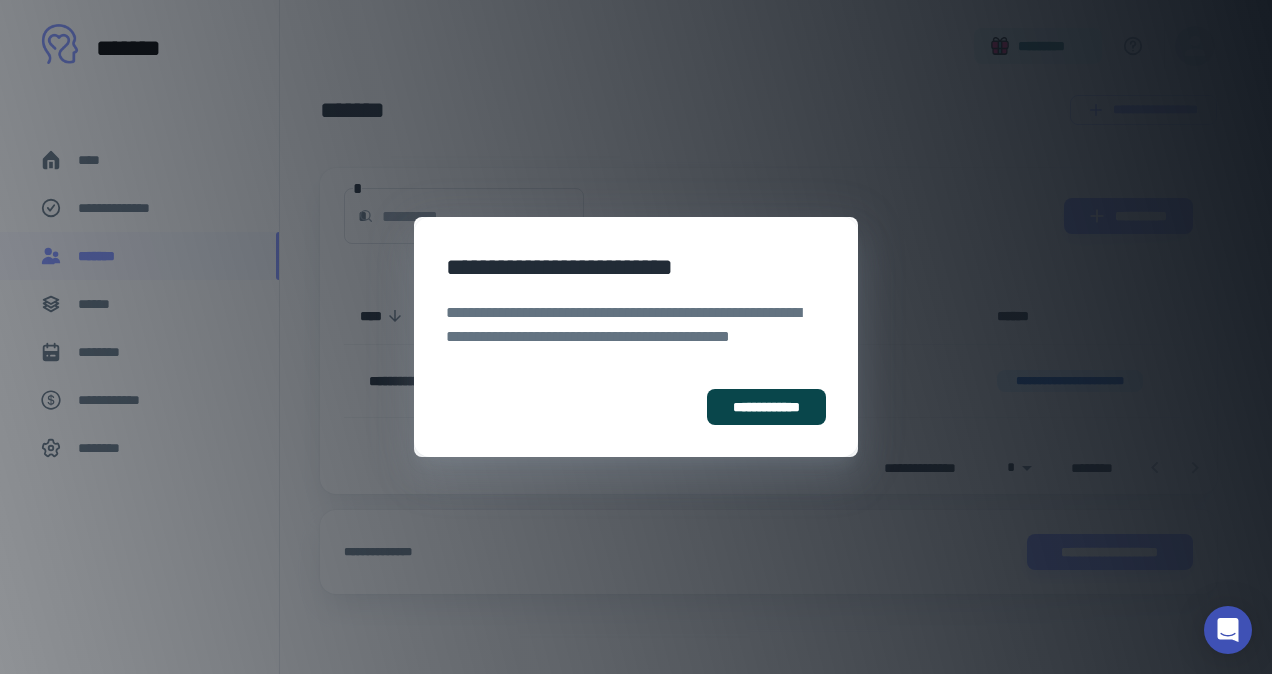 click on "**********" at bounding box center (766, 407) 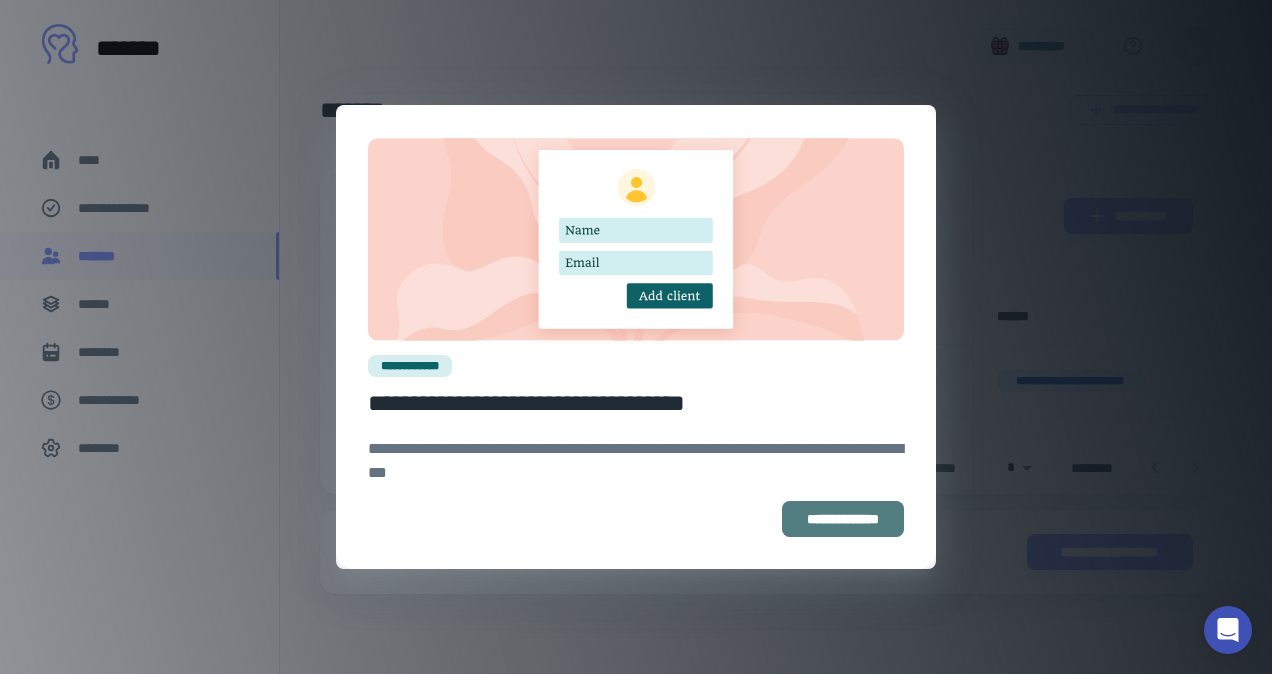 click on "**********" at bounding box center [843, 519] 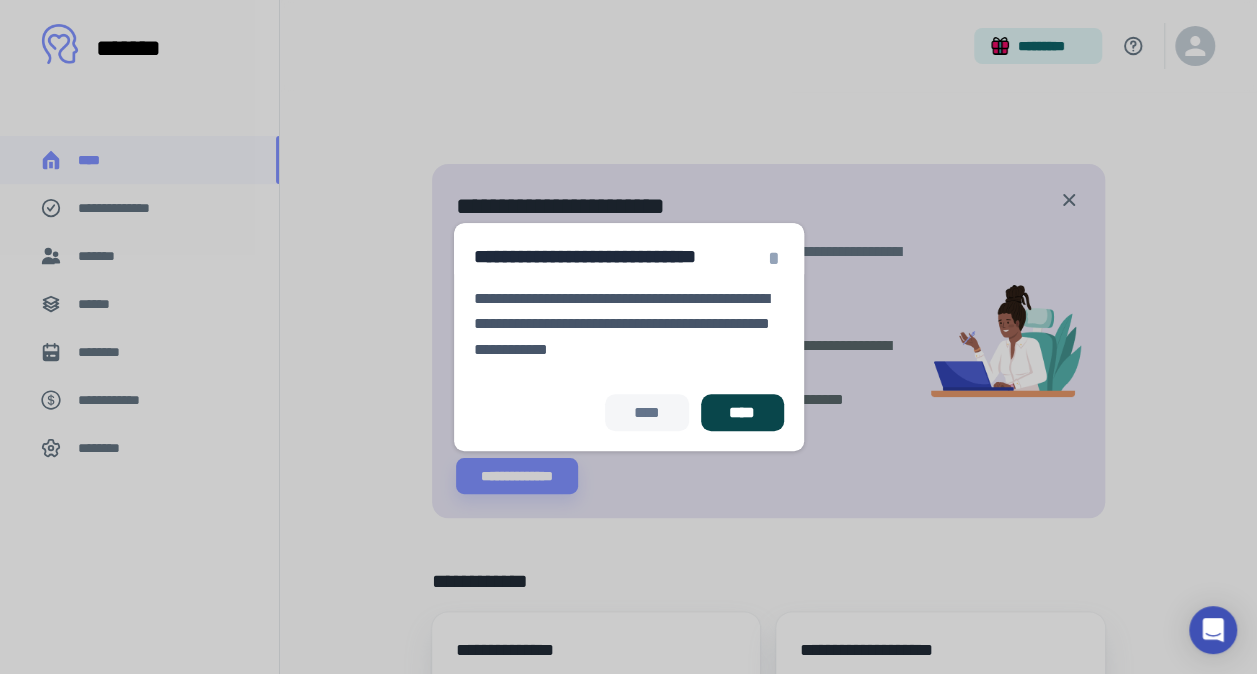 click on "****" at bounding box center (742, 413) 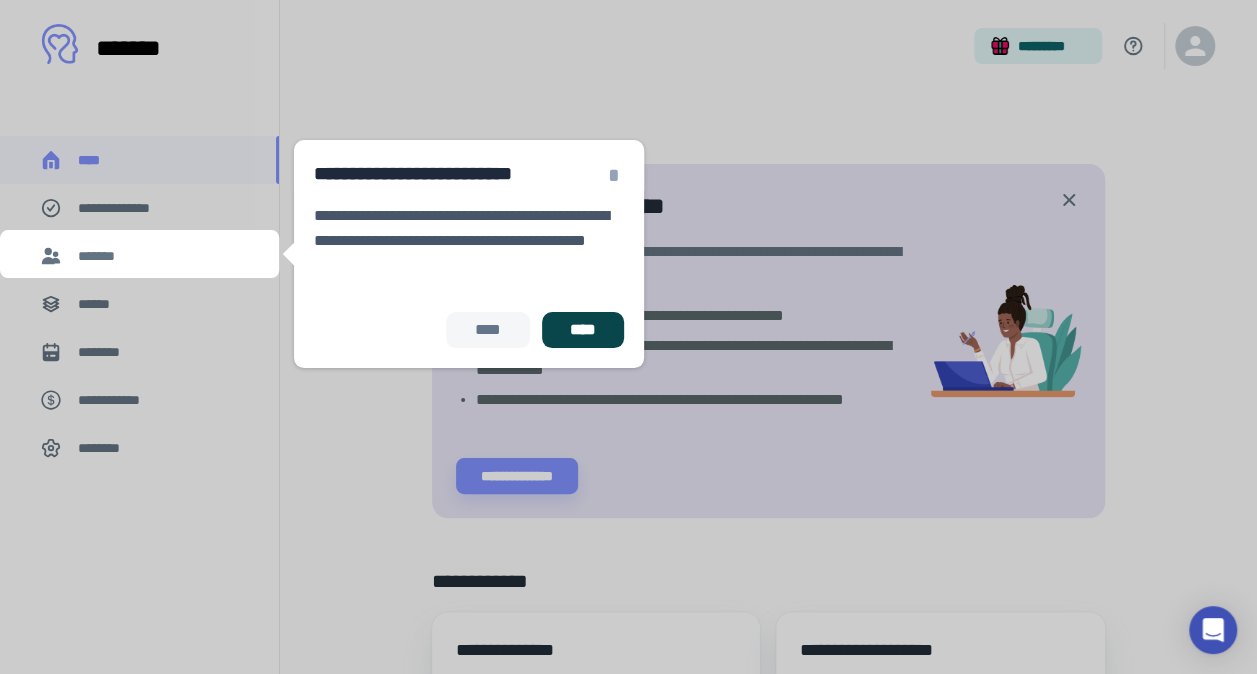 click on "****" at bounding box center [583, 330] 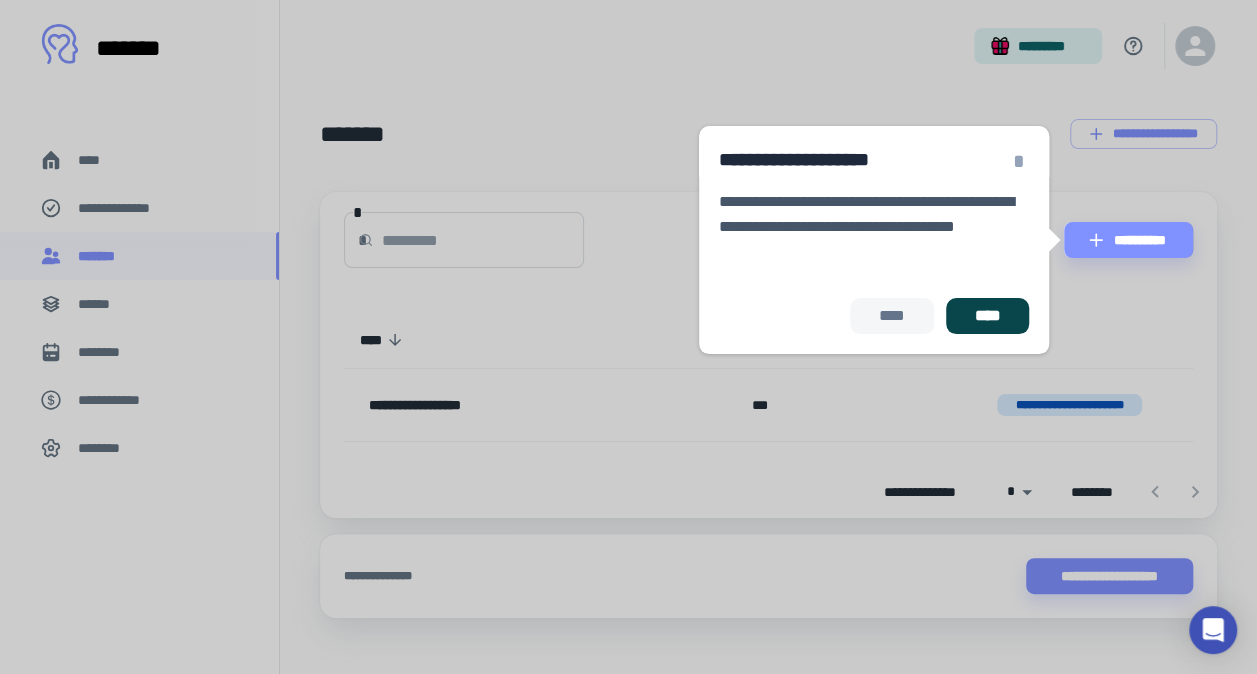 click on "****" at bounding box center (987, 316) 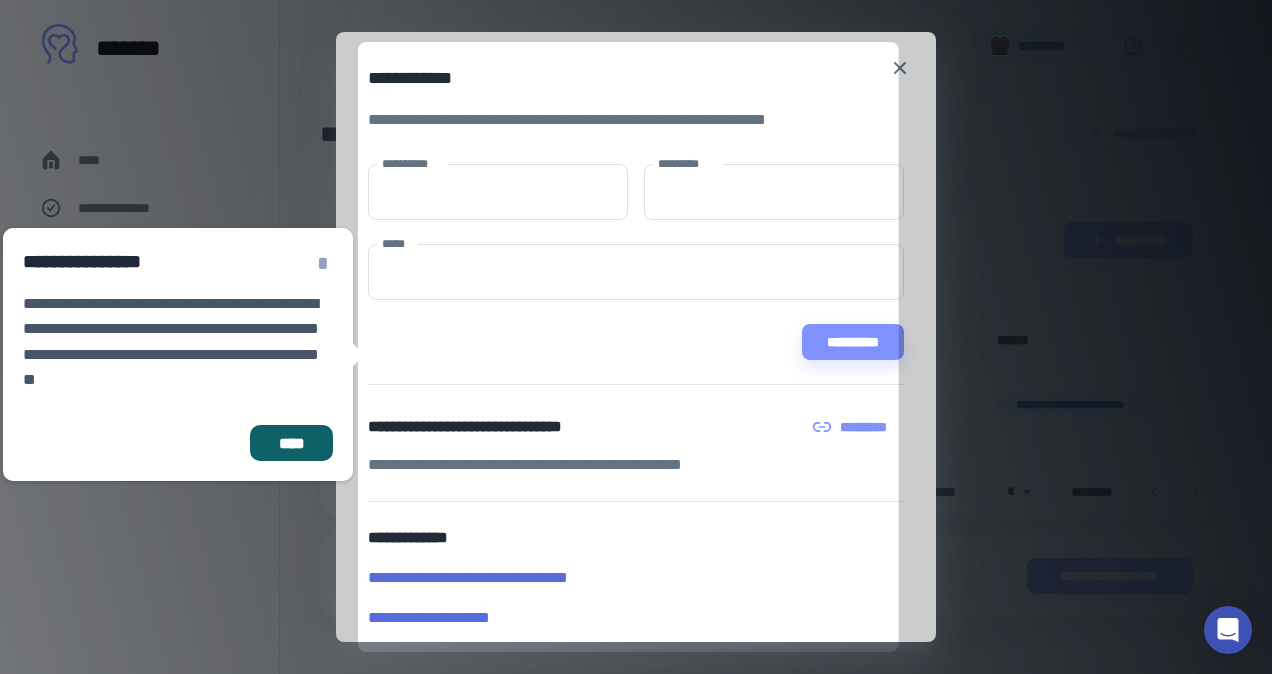 scroll, scrollTop: 30, scrollLeft: 0, axis: vertical 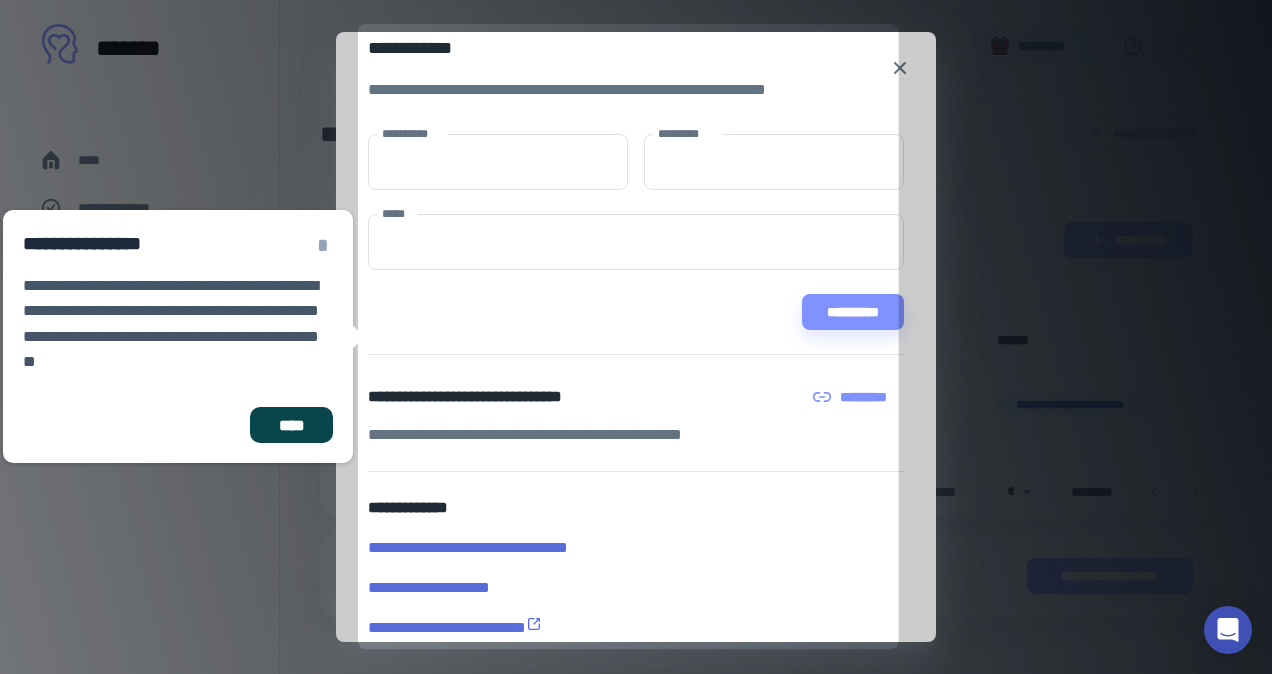 click on "****" at bounding box center [291, 425] 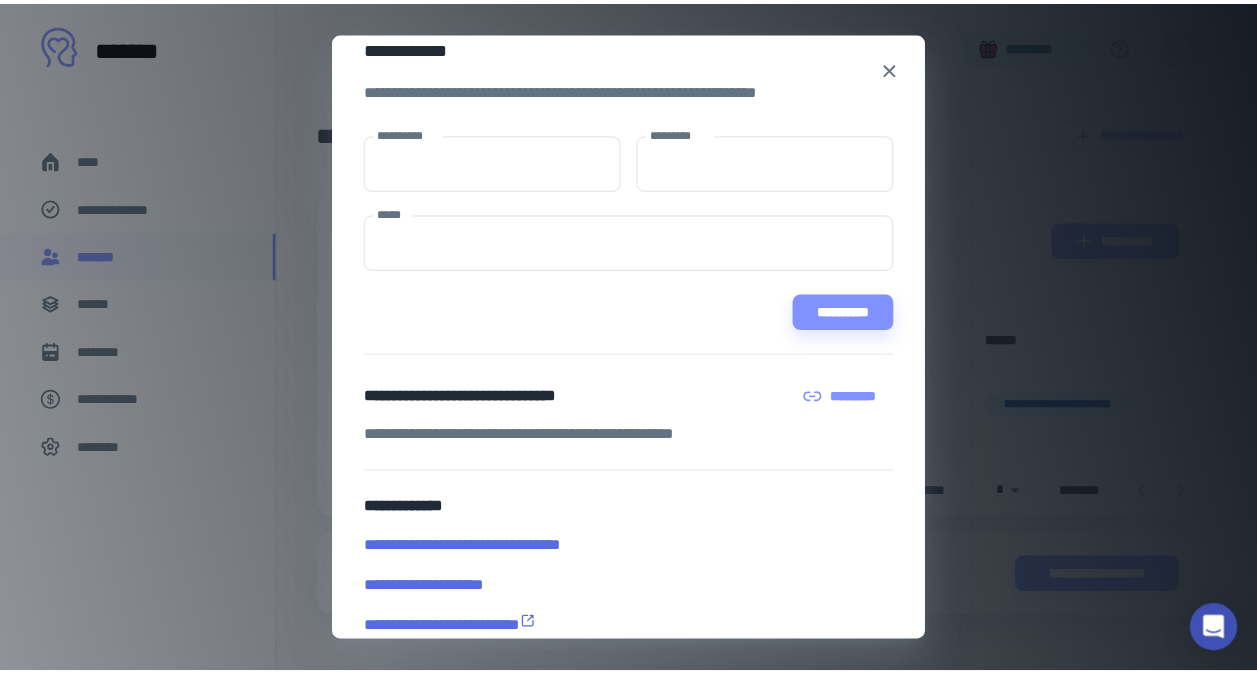 scroll, scrollTop: 59, scrollLeft: 0, axis: vertical 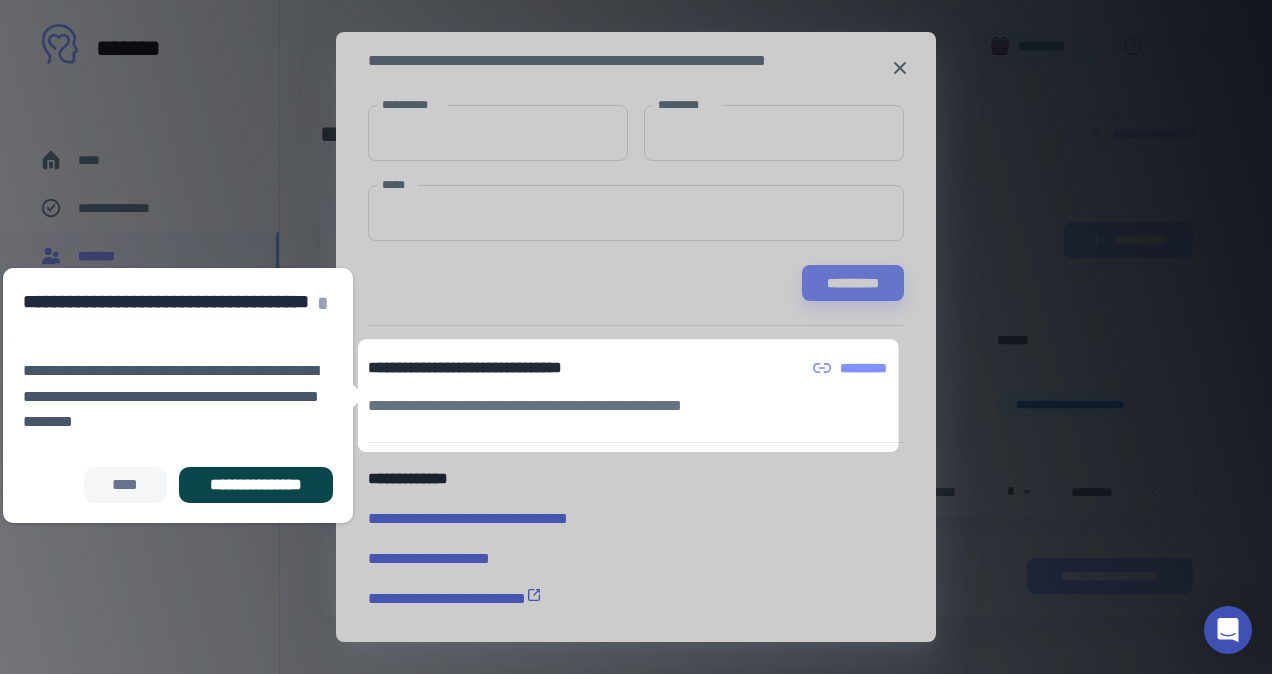click on "**********" at bounding box center (256, 485) 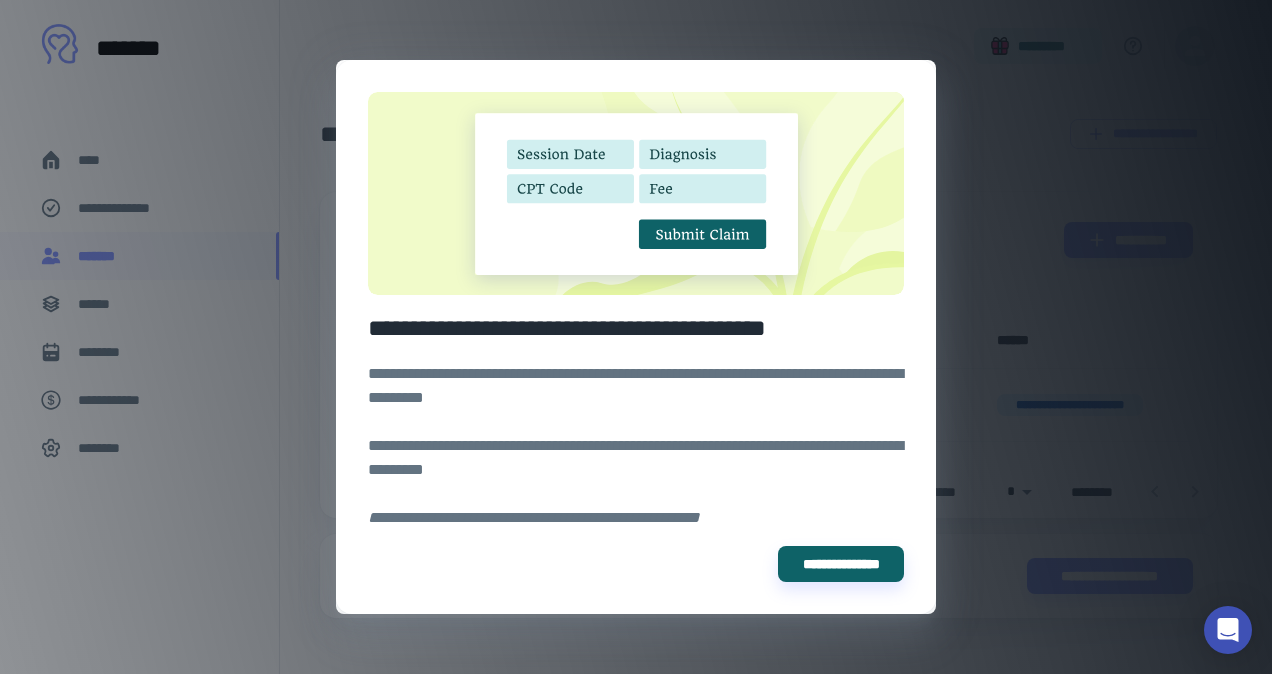 click on "**********" at bounding box center (636, 337) 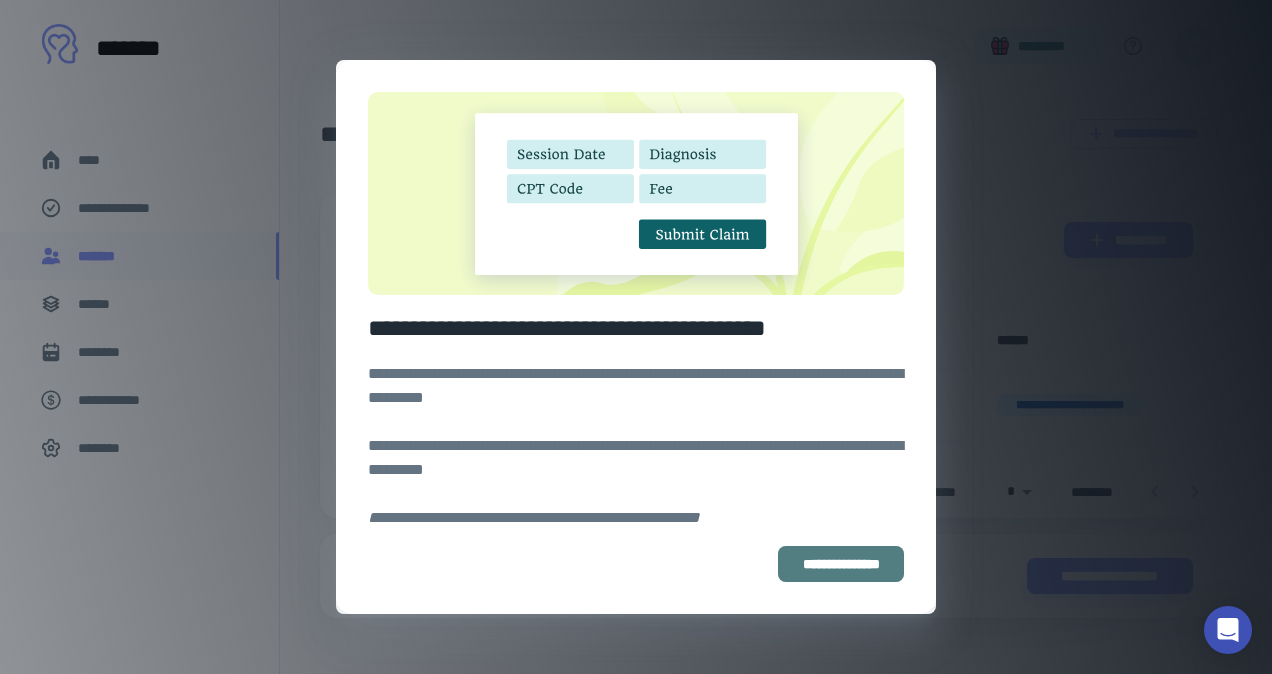 click on "**********" at bounding box center [841, 564] 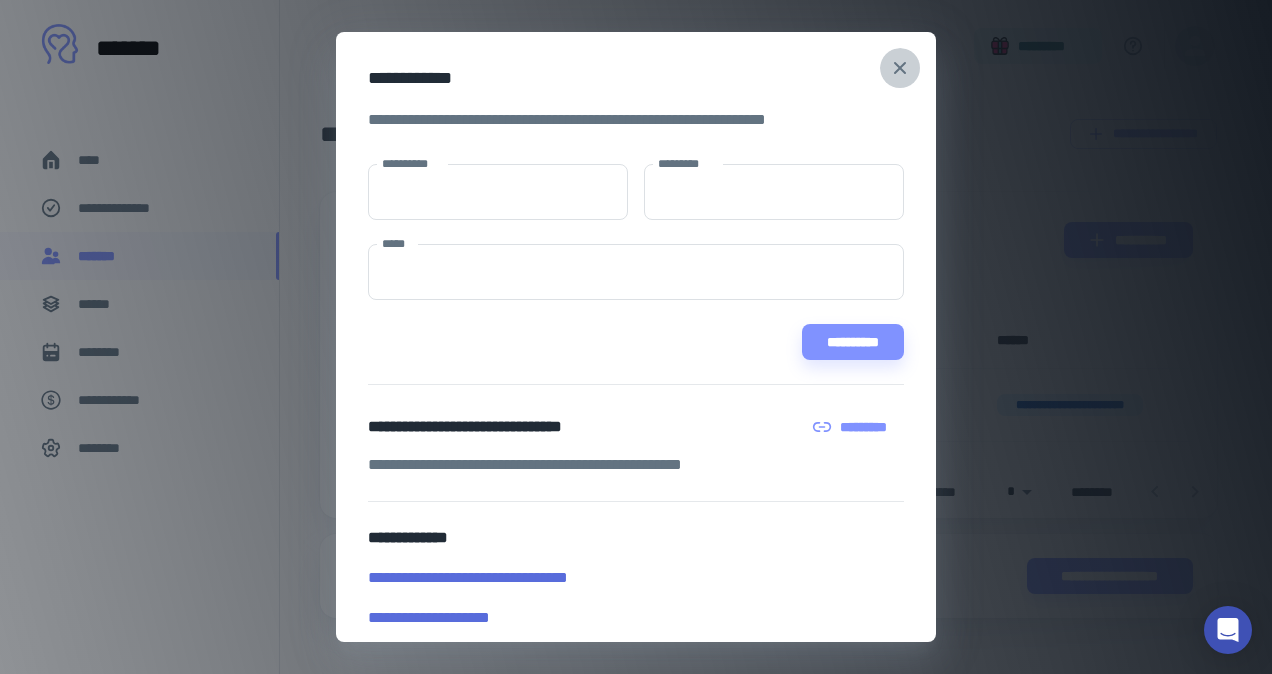 click 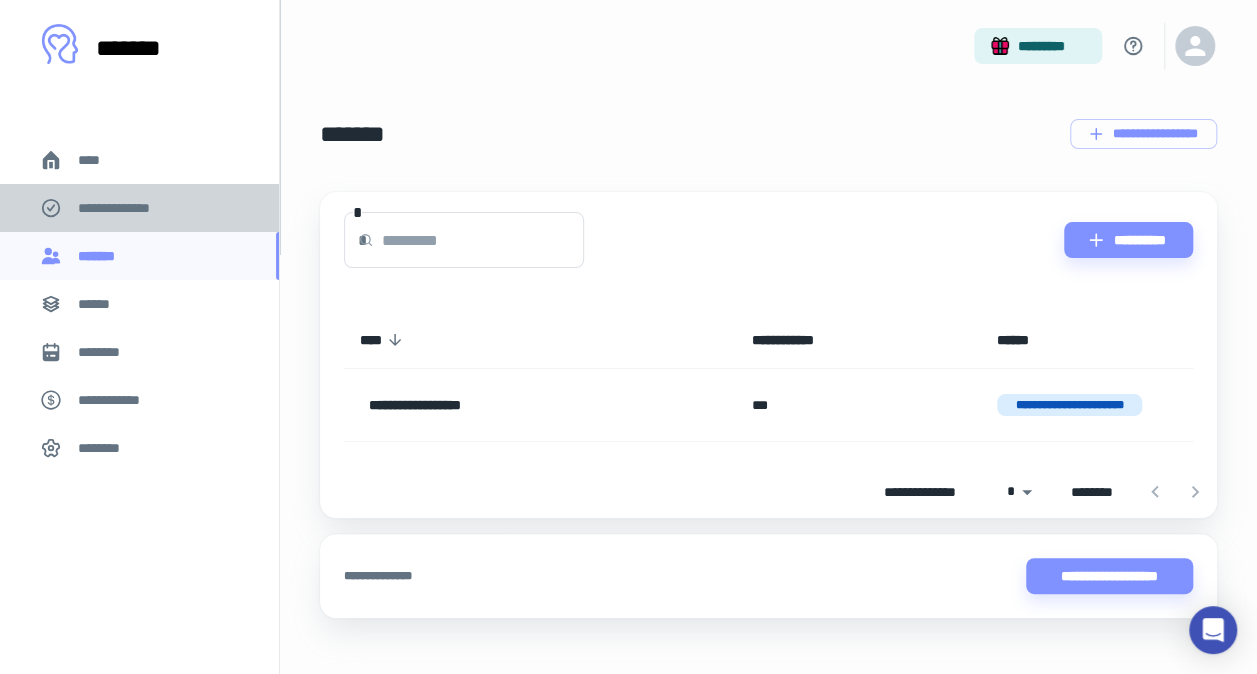 click on "**********" at bounding box center (127, 208) 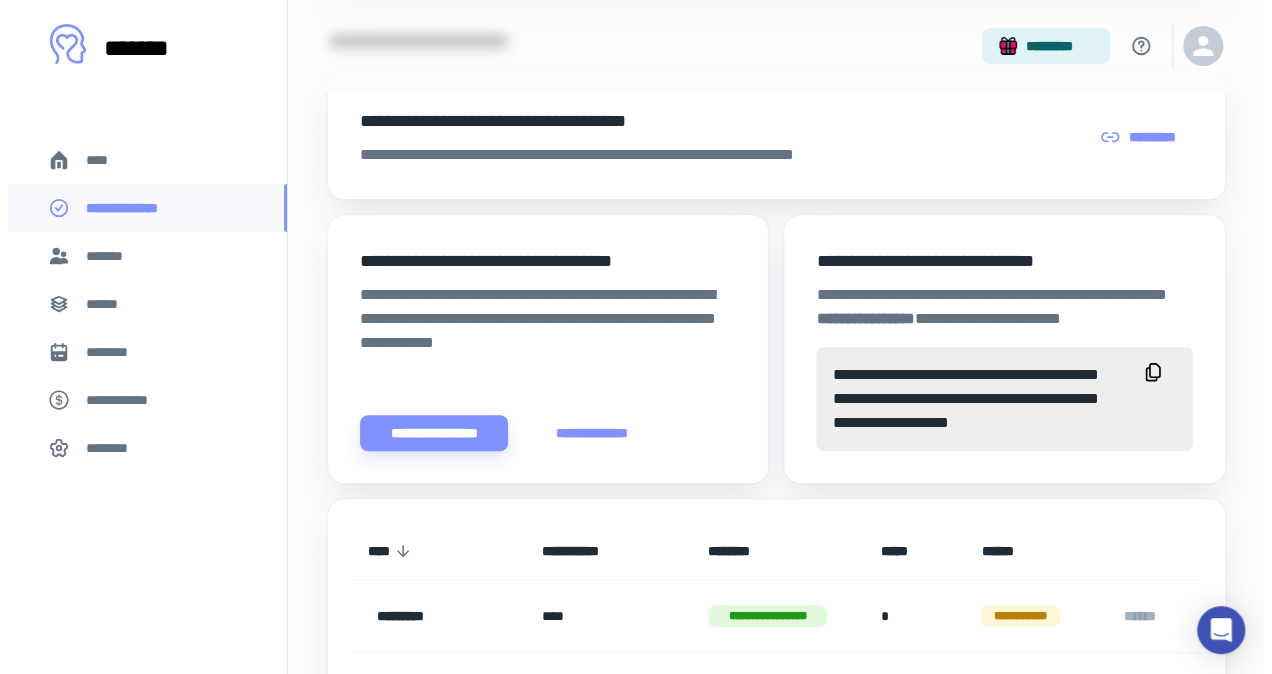 scroll, scrollTop: 522, scrollLeft: 0, axis: vertical 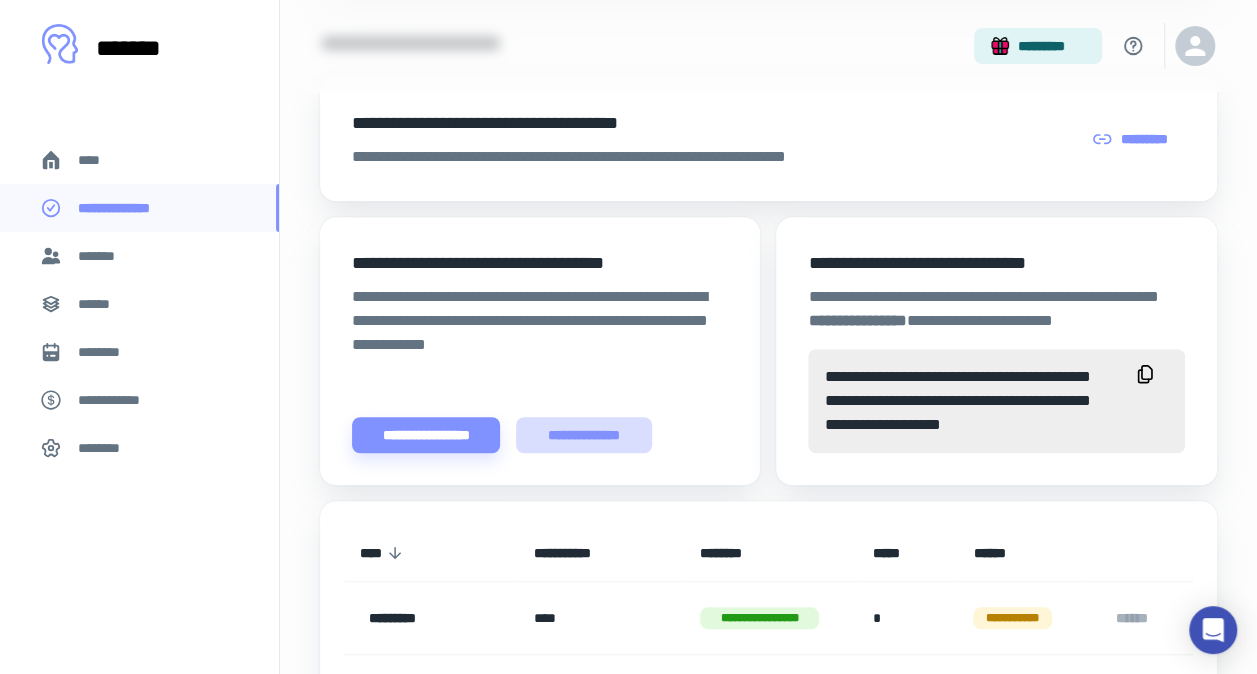 click on "**********" at bounding box center (584, 435) 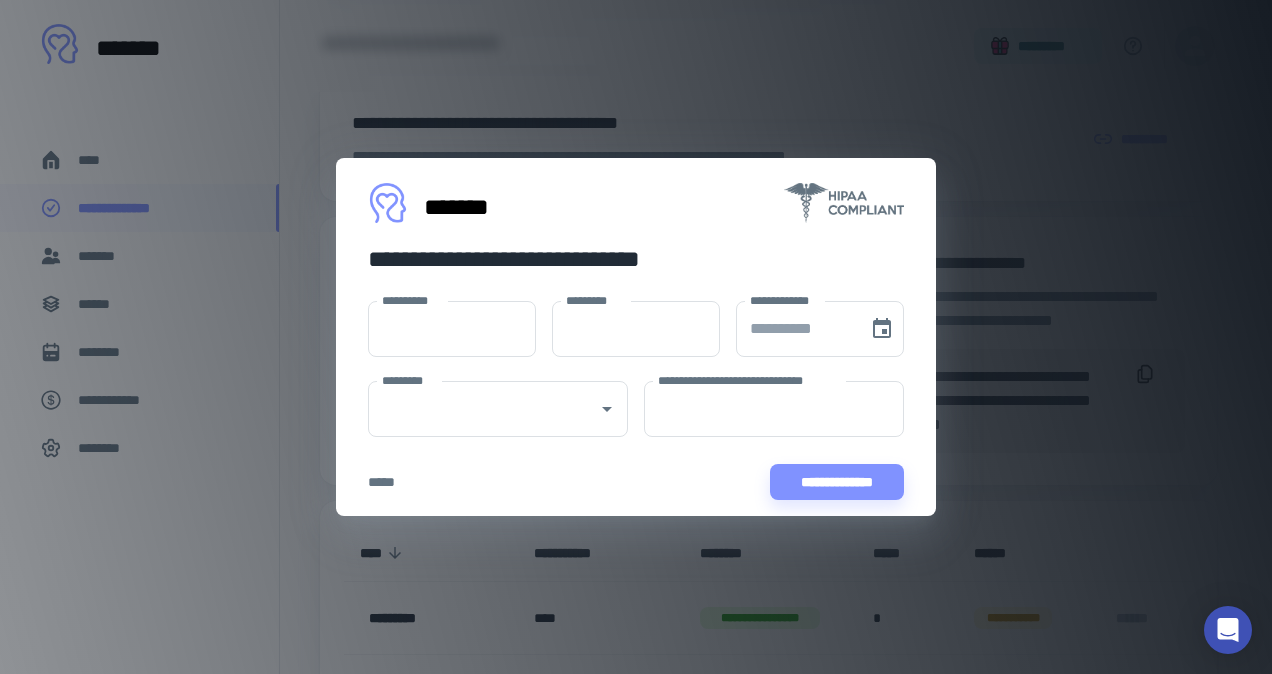 click on "**********" at bounding box center [636, 337] 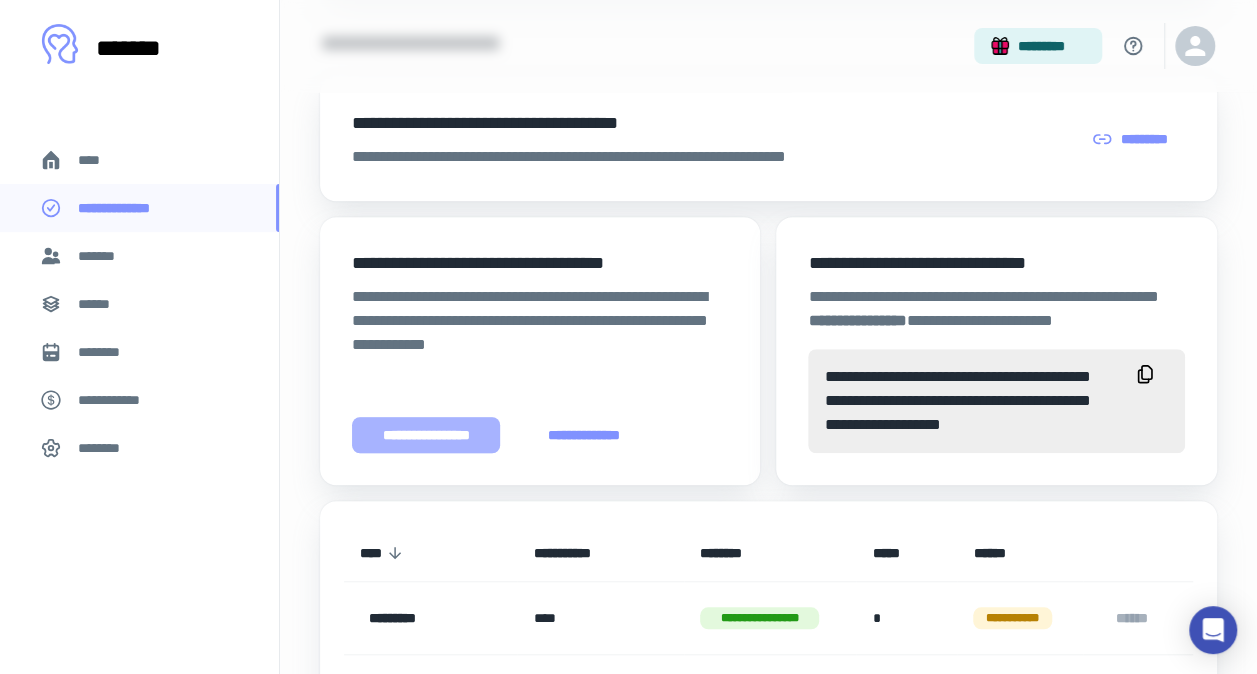 click on "**********" at bounding box center (426, 435) 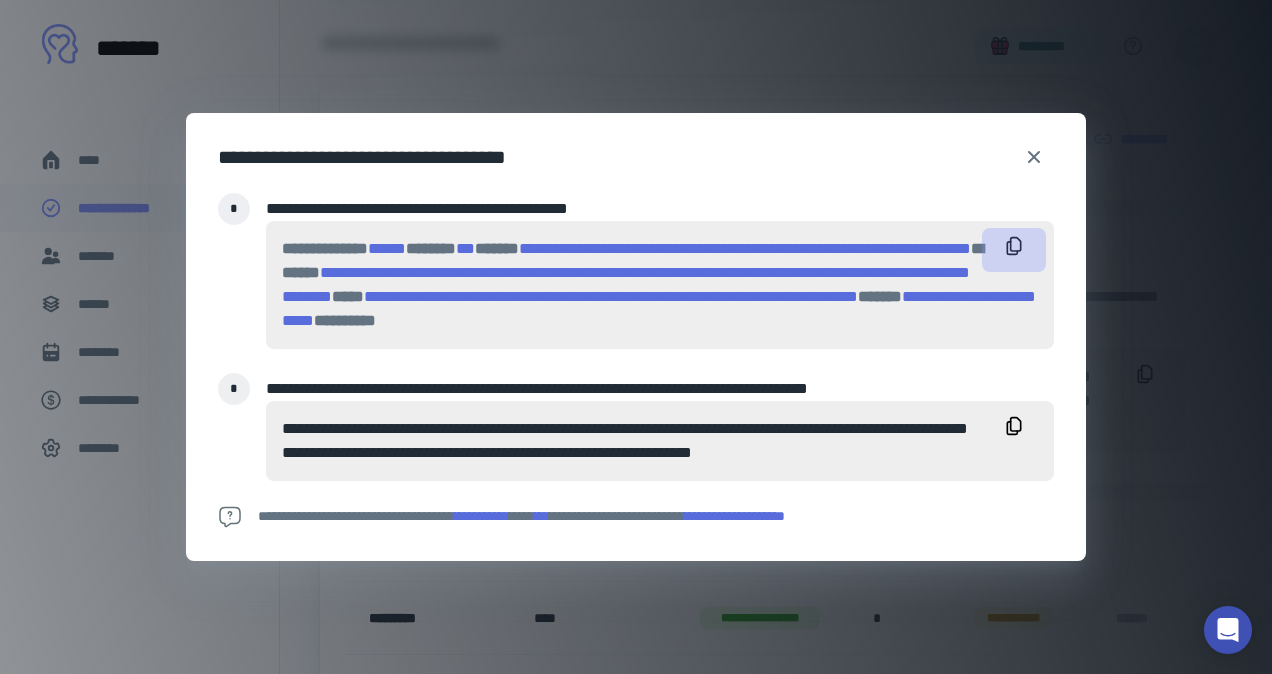 click 